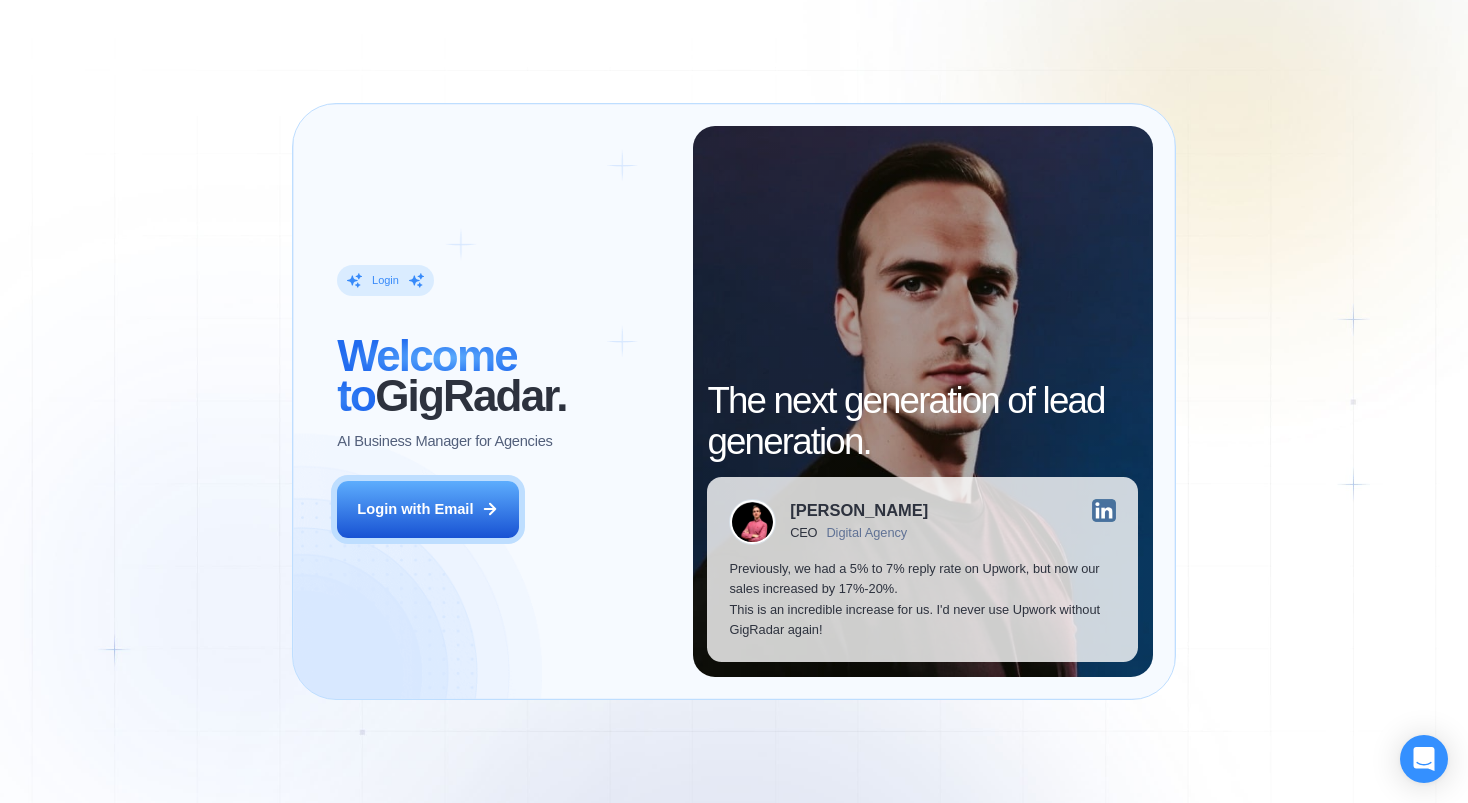 scroll, scrollTop: 0, scrollLeft: 0, axis: both 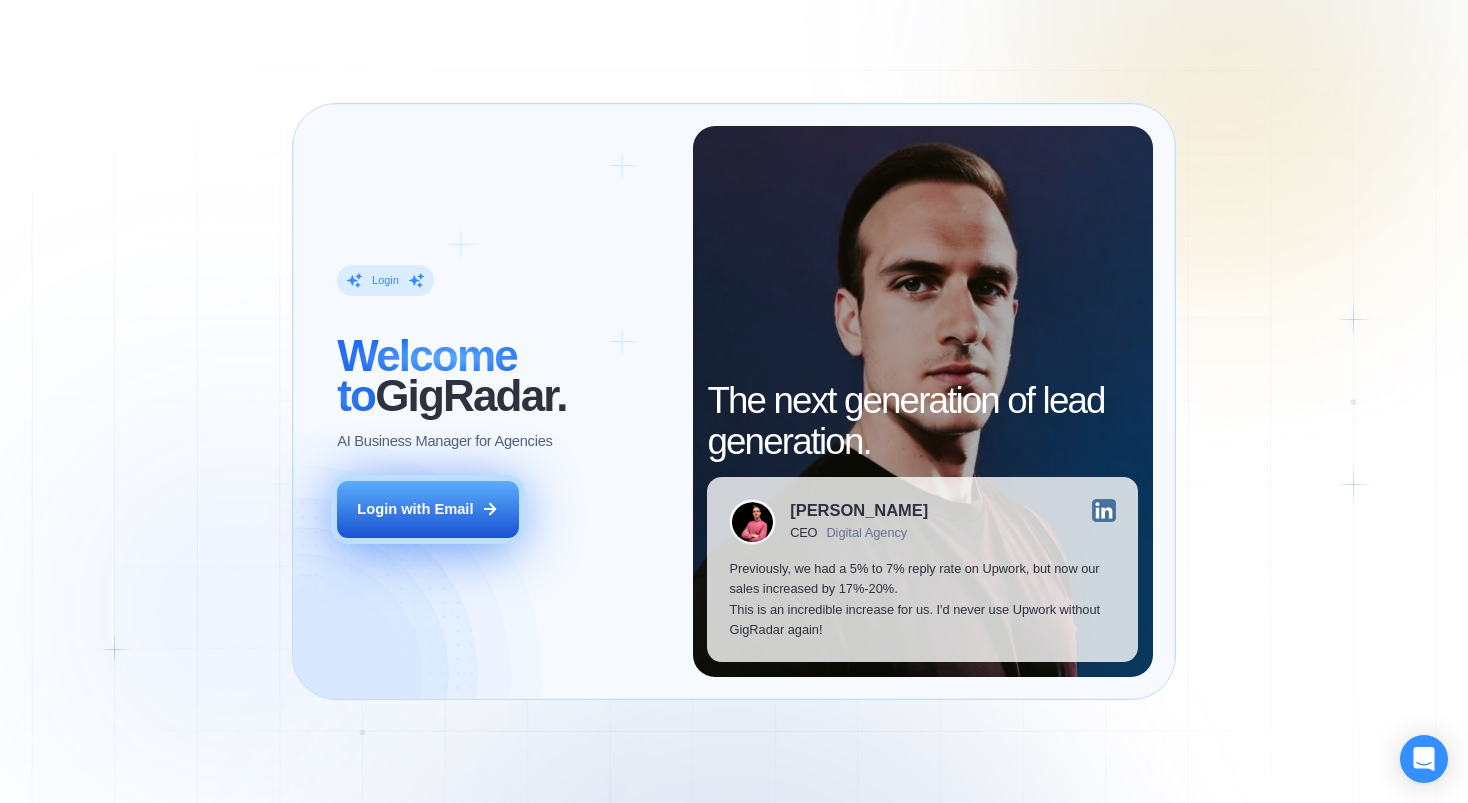 click on "Login with Email" at bounding box center (415, 509) 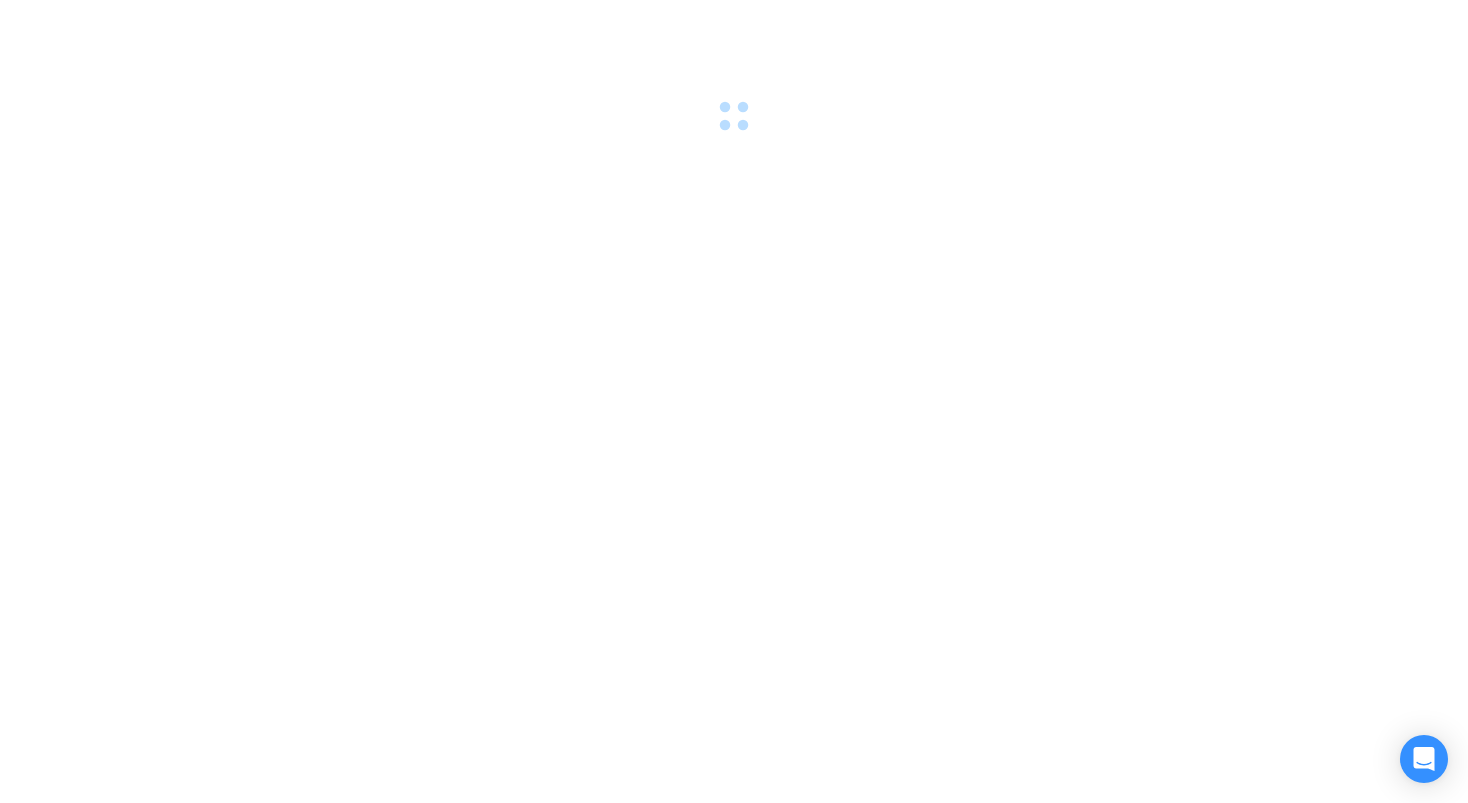 scroll, scrollTop: 0, scrollLeft: 0, axis: both 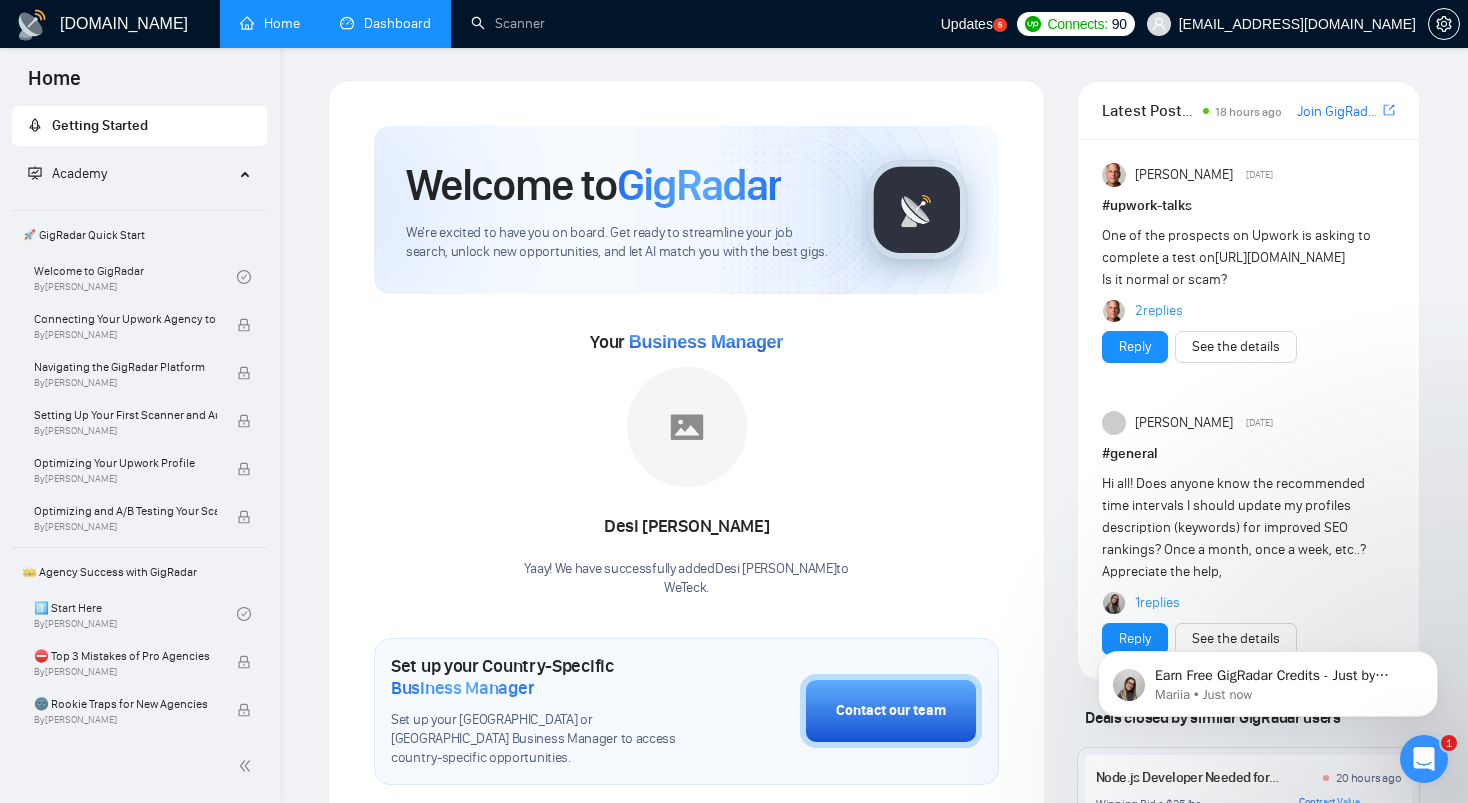 click on "Dashboard" at bounding box center (385, 23) 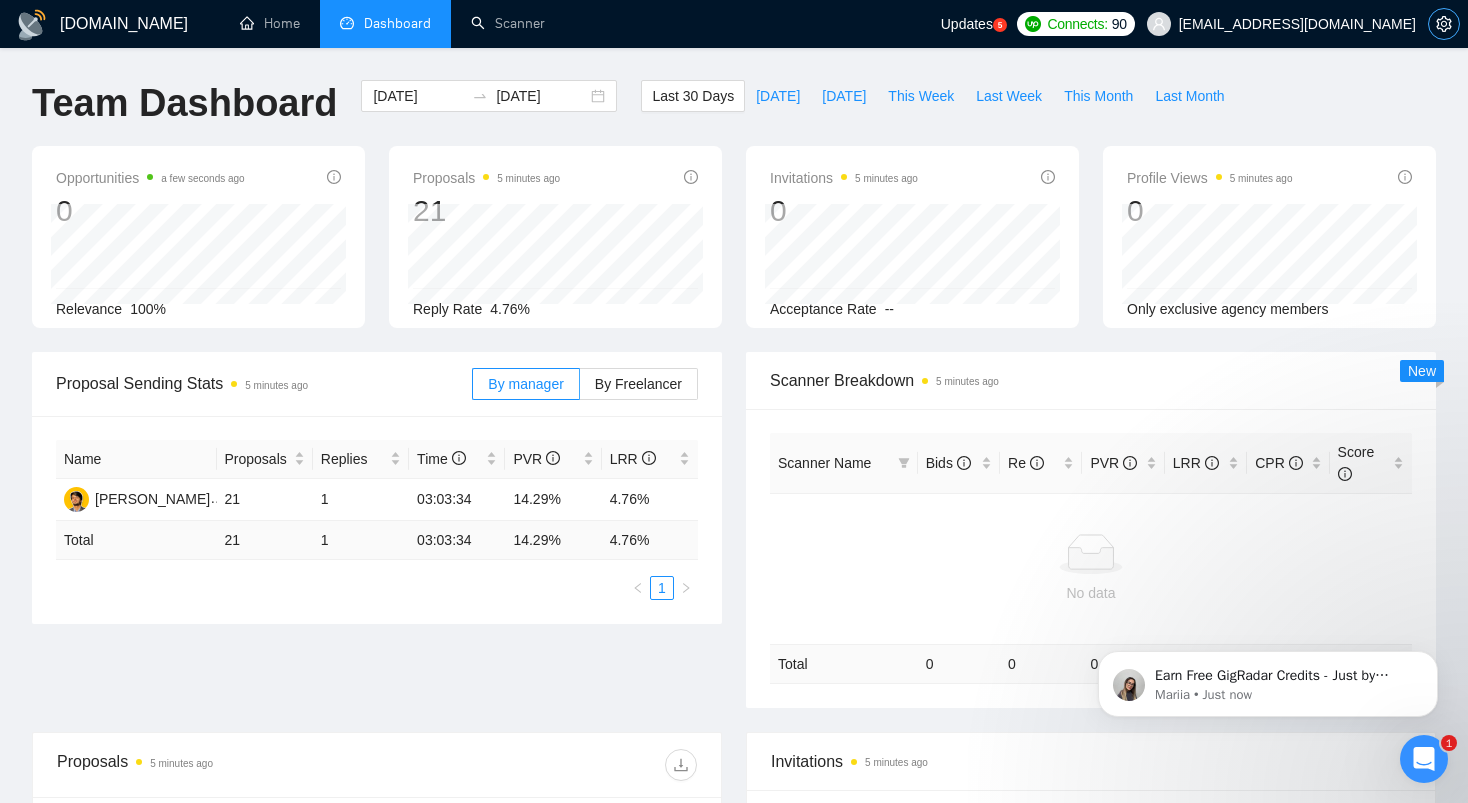 click 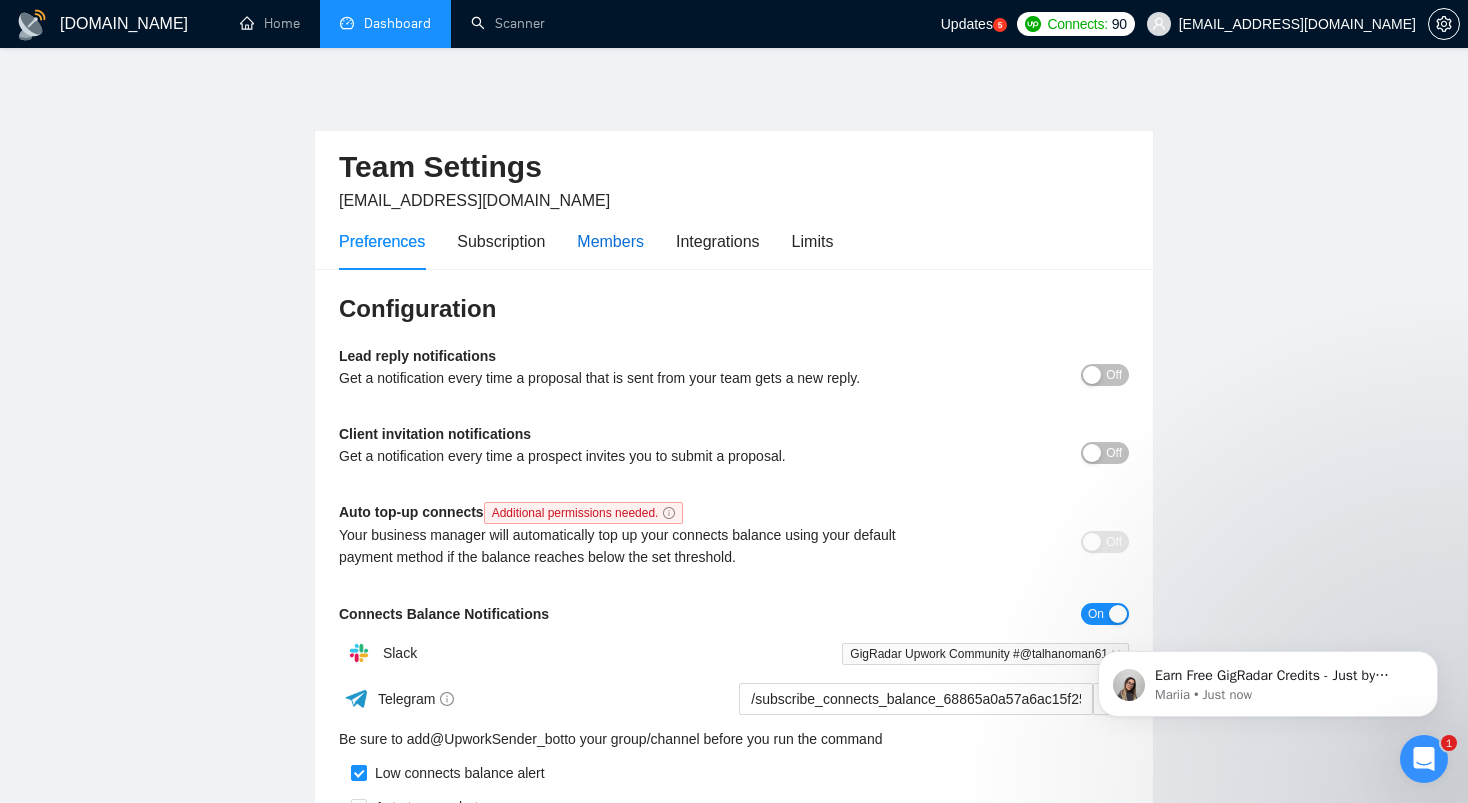 click on "Members" at bounding box center [610, 241] 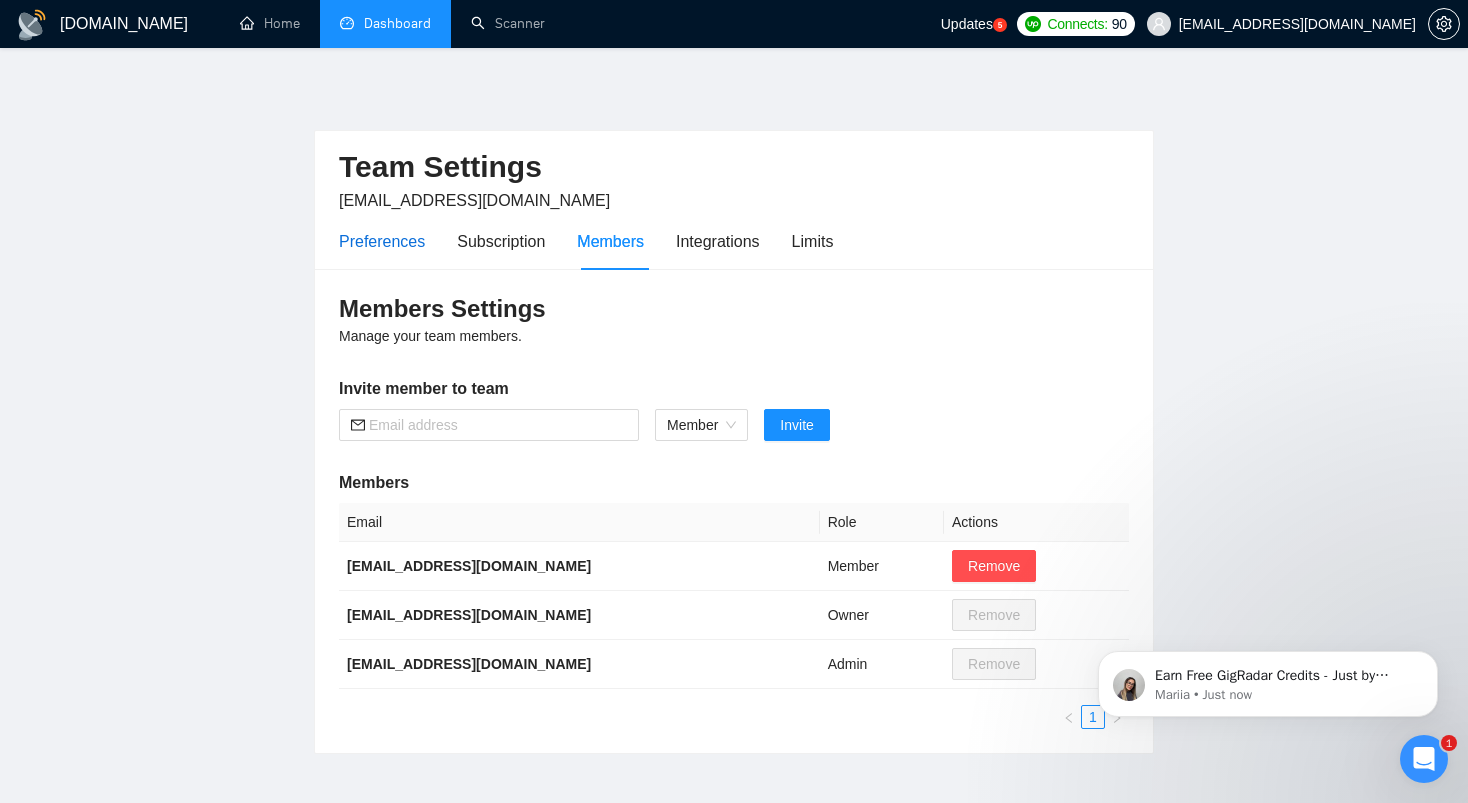 click on "Preferences" at bounding box center (382, 241) 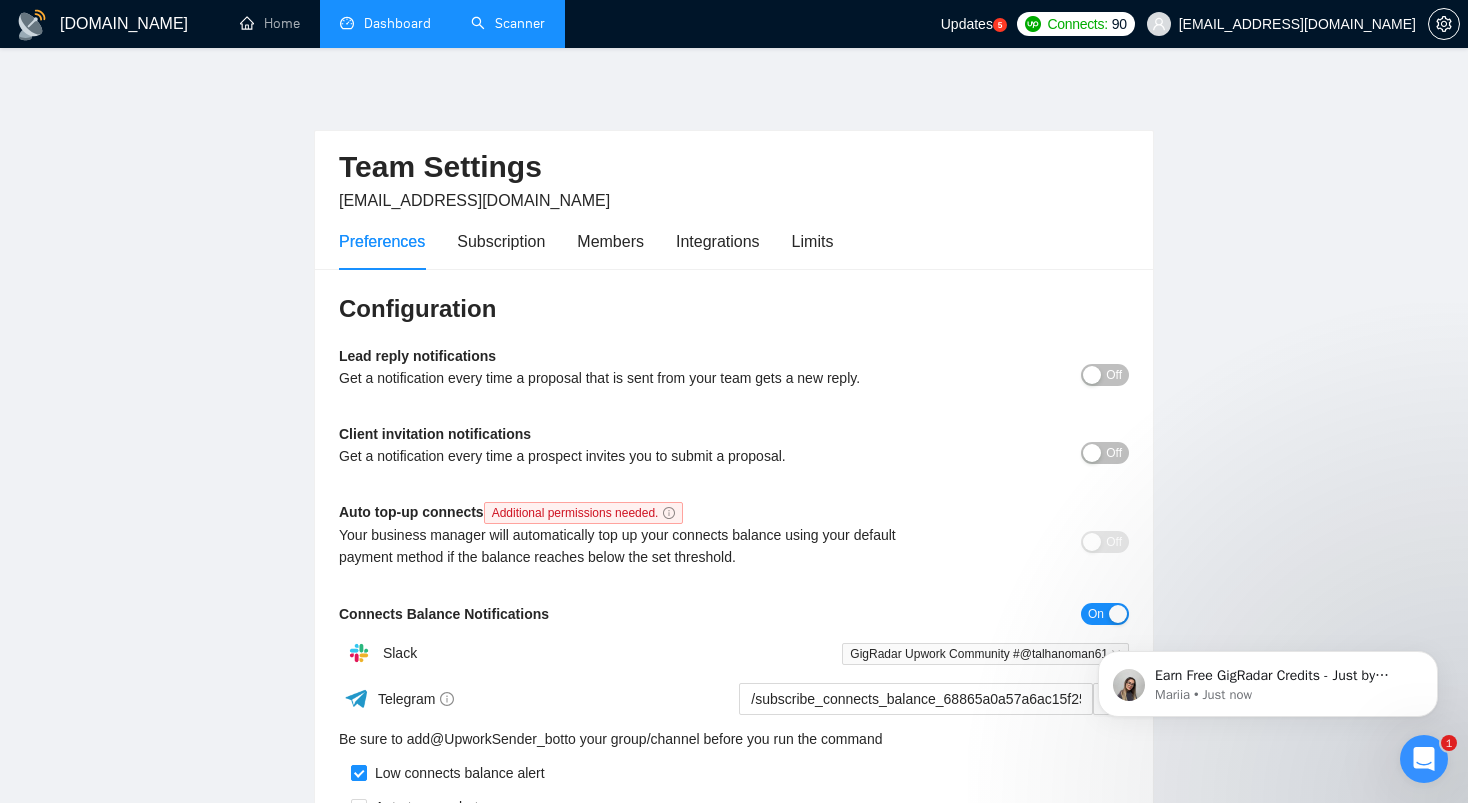 click on "Scanner" at bounding box center [508, 23] 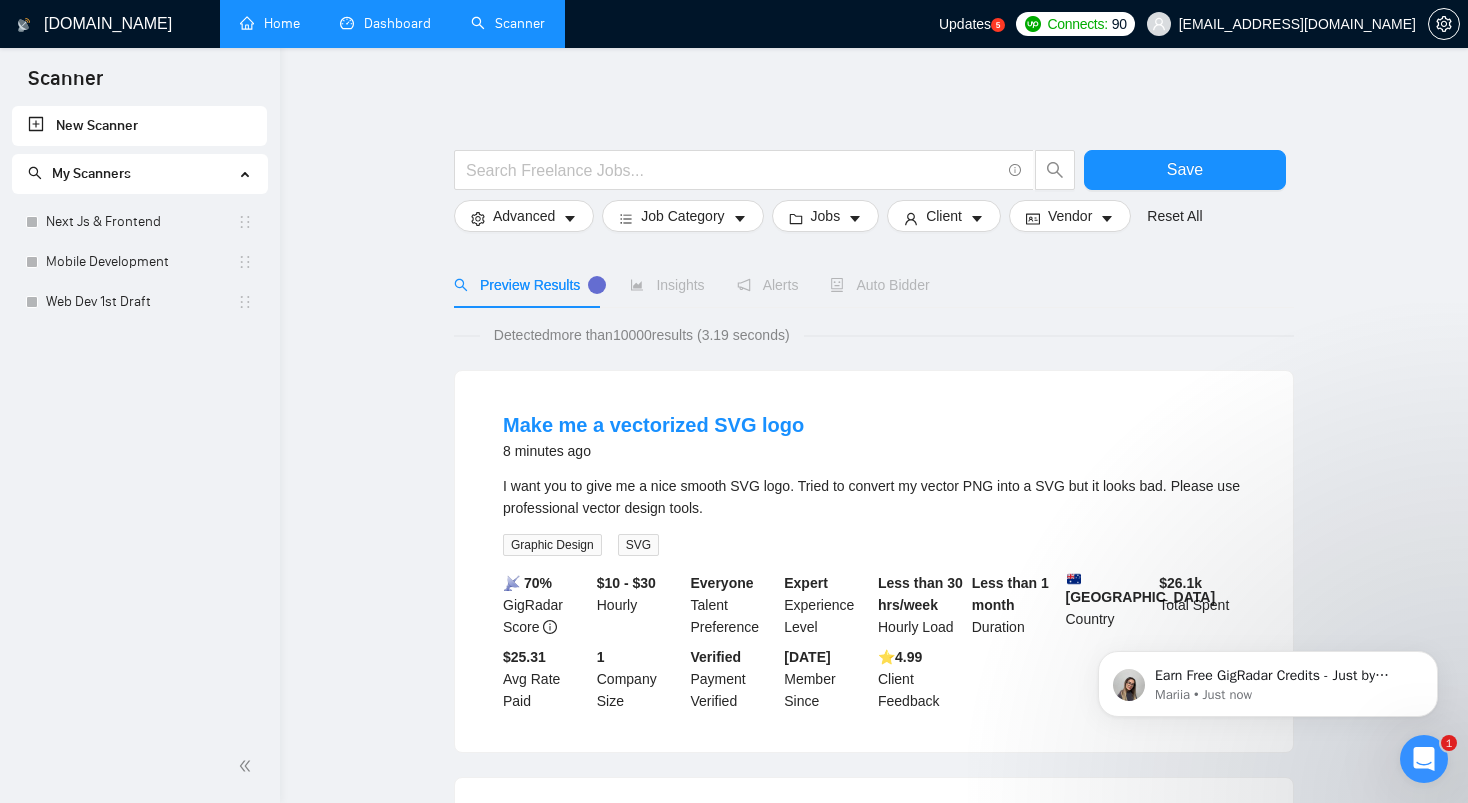 click on "Home" at bounding box center [270, 23] 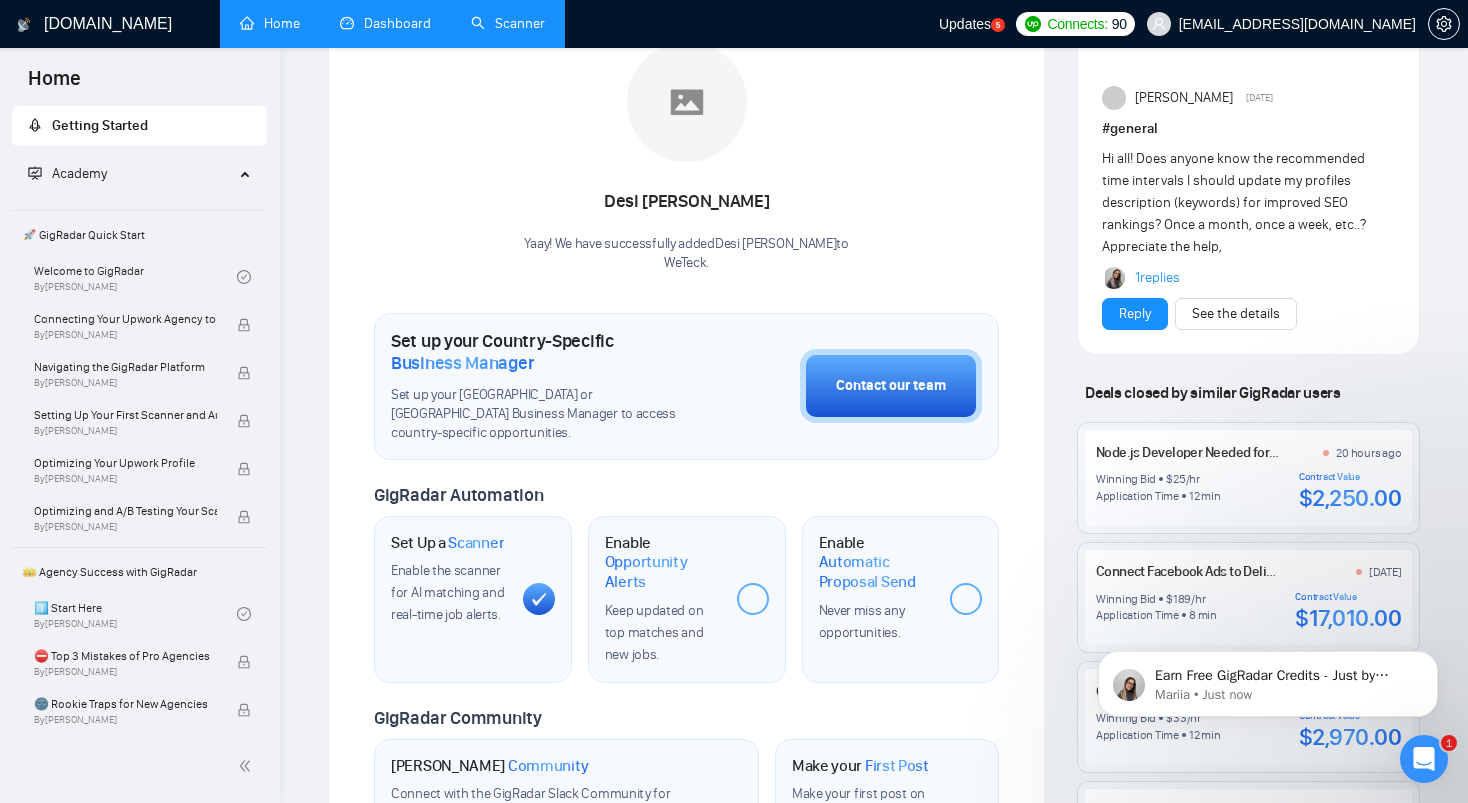 scroll, scrollTop: 330, scrollLeft: 0, axis: vertical 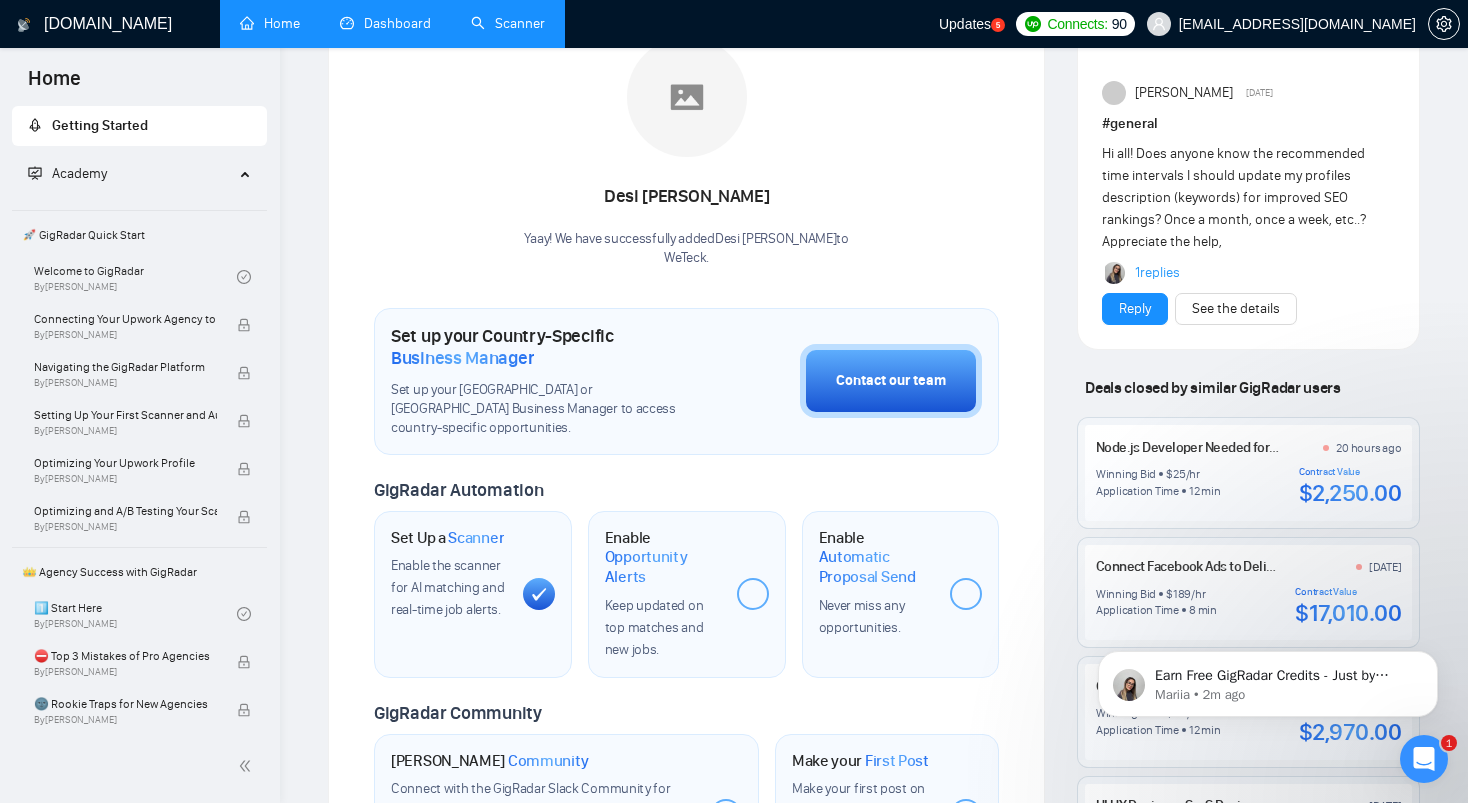 click on "Dashboard" at bounding box center (385, 23) 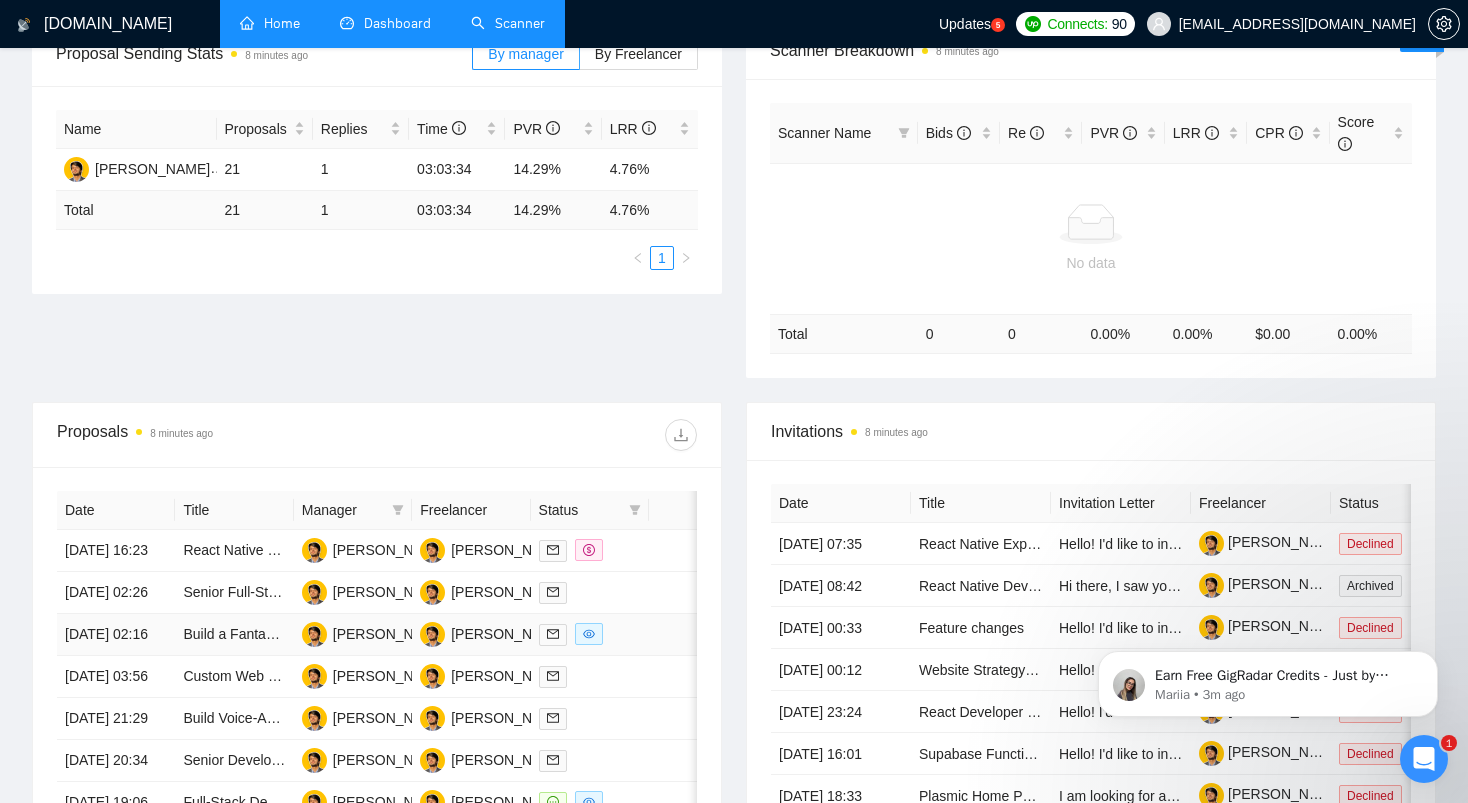 scroll, scrollTop: 0, scrollLeft: 0, axis: both 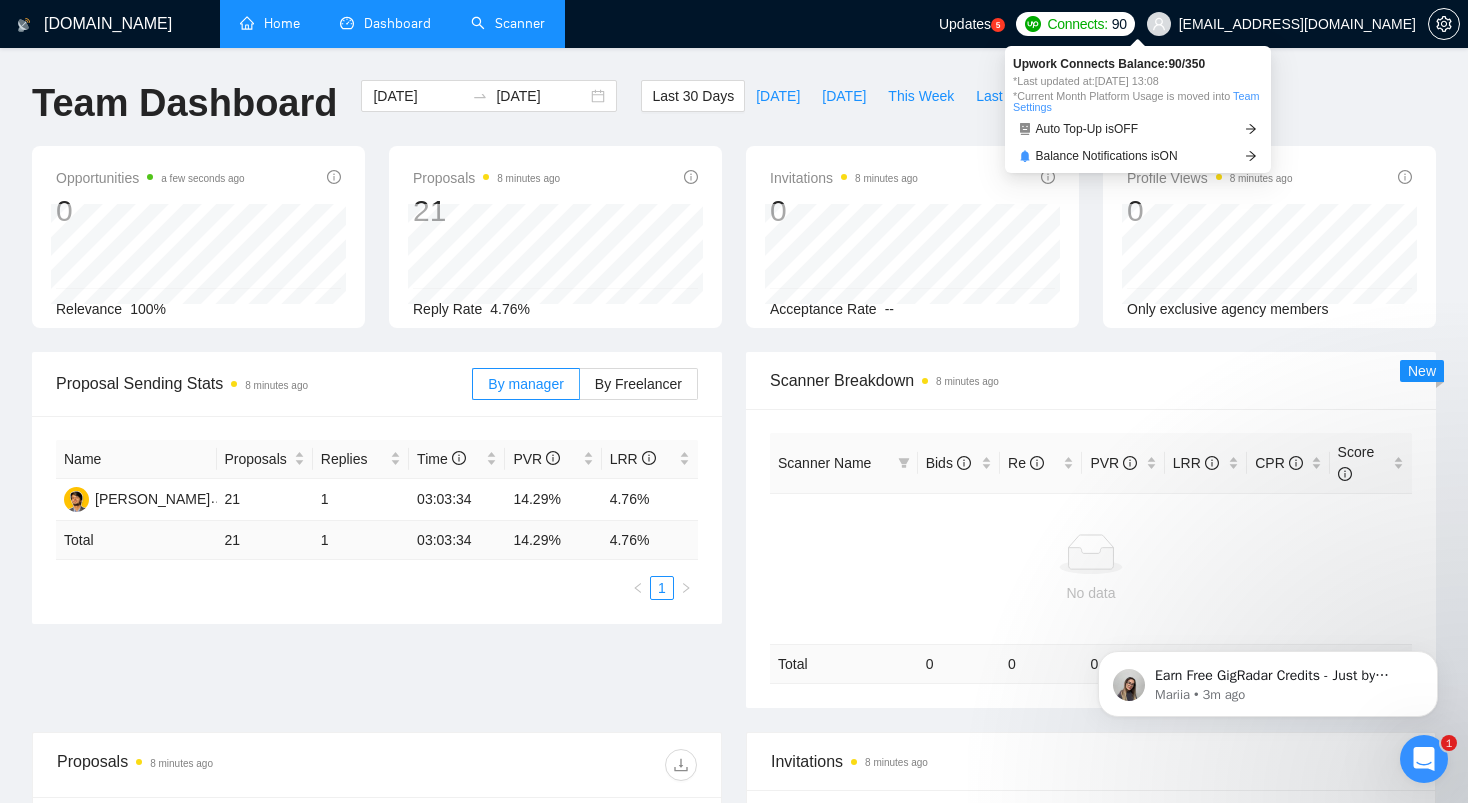 click on "Connects:" at bounding box center [1077, 24] 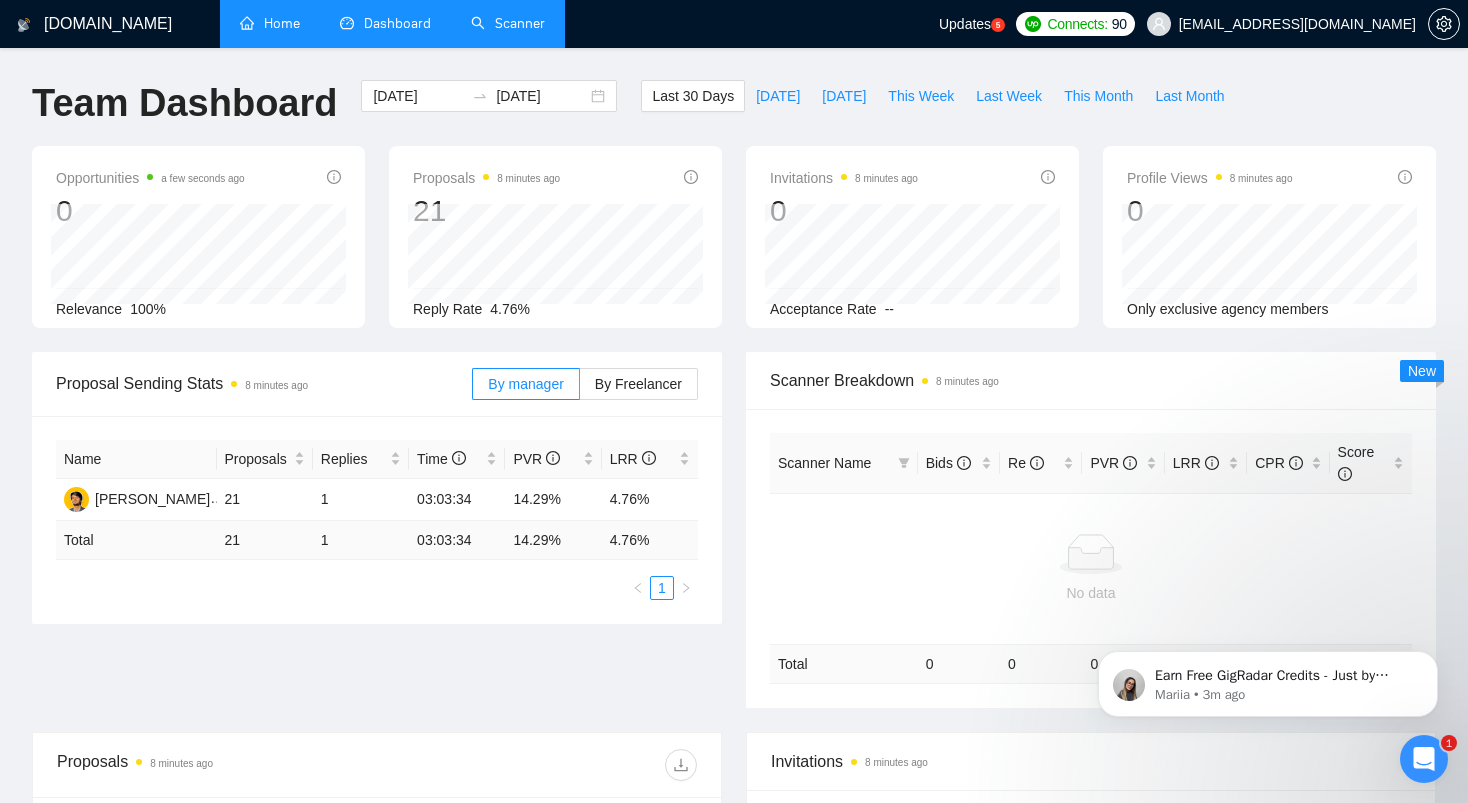 click on "[DOMAIN_NAME] Home Dashboard Scanner Updates
5
Connects: 90 [EMAIL_ADDRESS][DOMAIN_NAME] Team Dashboard [DATE] [DATE] Last 30 Days [DATE] [DATE] This Week Last Week This Month Last Month Opportunities a few seconds ago 0   Relevance 100% Proposals 8 minutes ago 21   Reply Rate 4.76% Invitations 8 minutes ago 0   [DATE]
[DATE] 0 Acceptance Rate -- Profile Views 8 minutes ago 0   Only exclusive agency members Proposal Sending Stats 8 minutes ago By manager By Freelancer Name Proposals Replies Time   PVR   LRR   [PERSON_NAME] 21 1 03:03:34 14.29% 4.76% Total 21 1 03:03:34 14.29 % 4.76 % 1 Scanner Breakdown 8 minutes ago Scanner Name Bids   Re   PVR   LRR   CPR   Score   No data Total 0 0 0.00 % 0.00 % $ 0.00 0.00 % New Proposals 8 minutes ago Date Title Manager Freelancer Status               [DATE] 16:23 React Native + Node.js Developer for OCR-Based Auto Listing App (Test Phase). [PERSON_NAME] [PERSON_NAME] [DATE] 02:26" at bounding box center [734, 761] 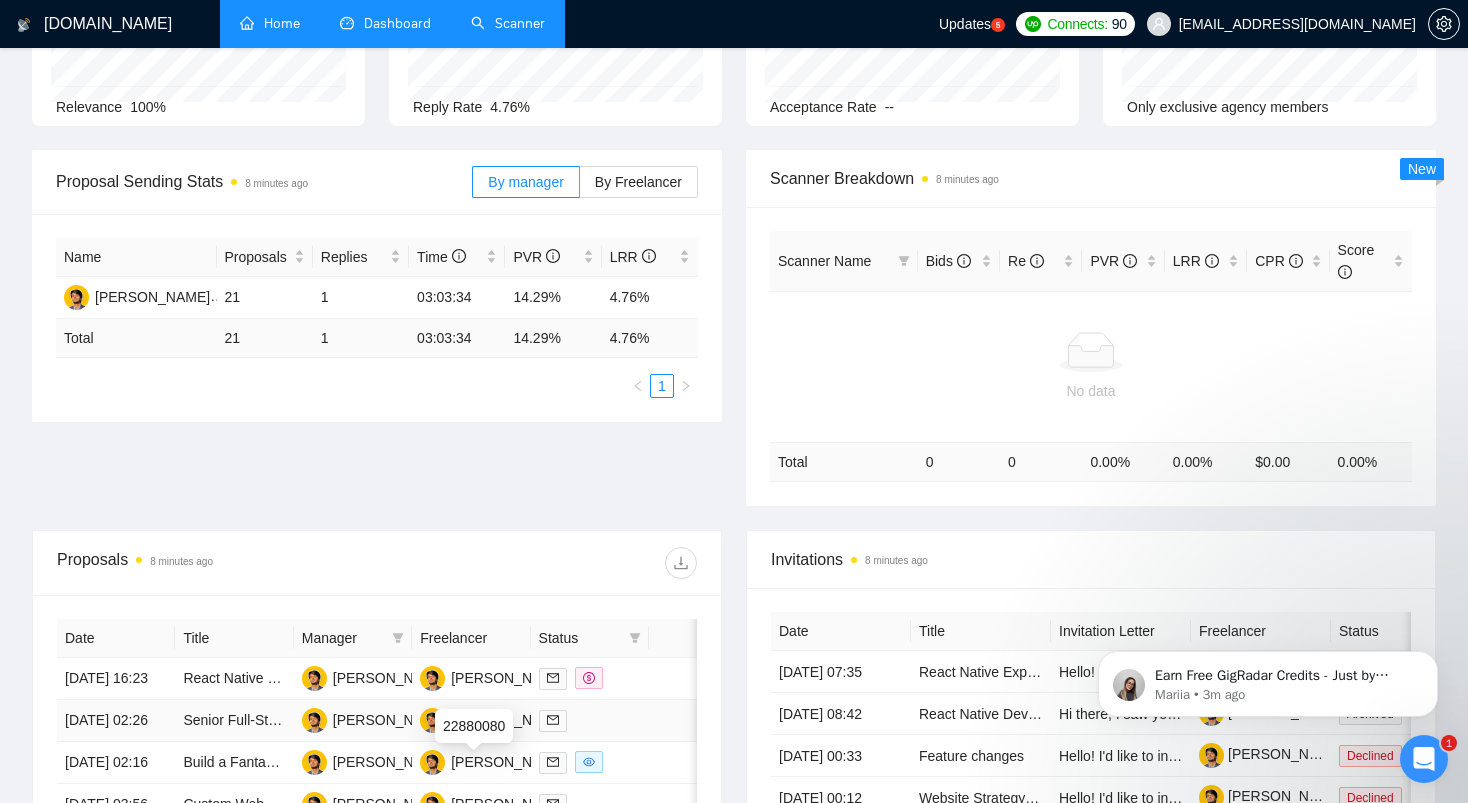 scroll, scrollTop: 194, scrollLeft: 0, axis: vertical 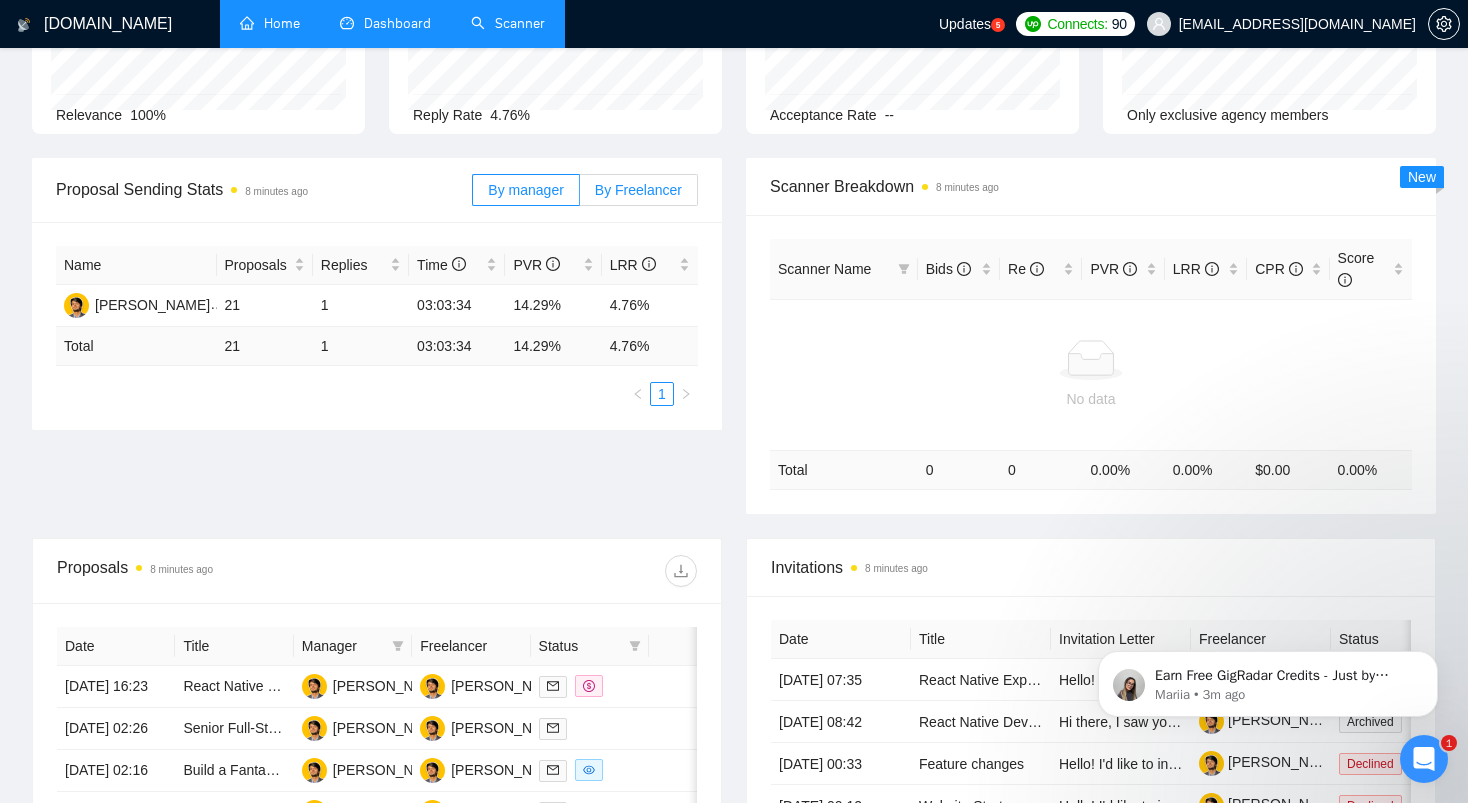 click on "By Freelancer" at bounding box center [638, 190] 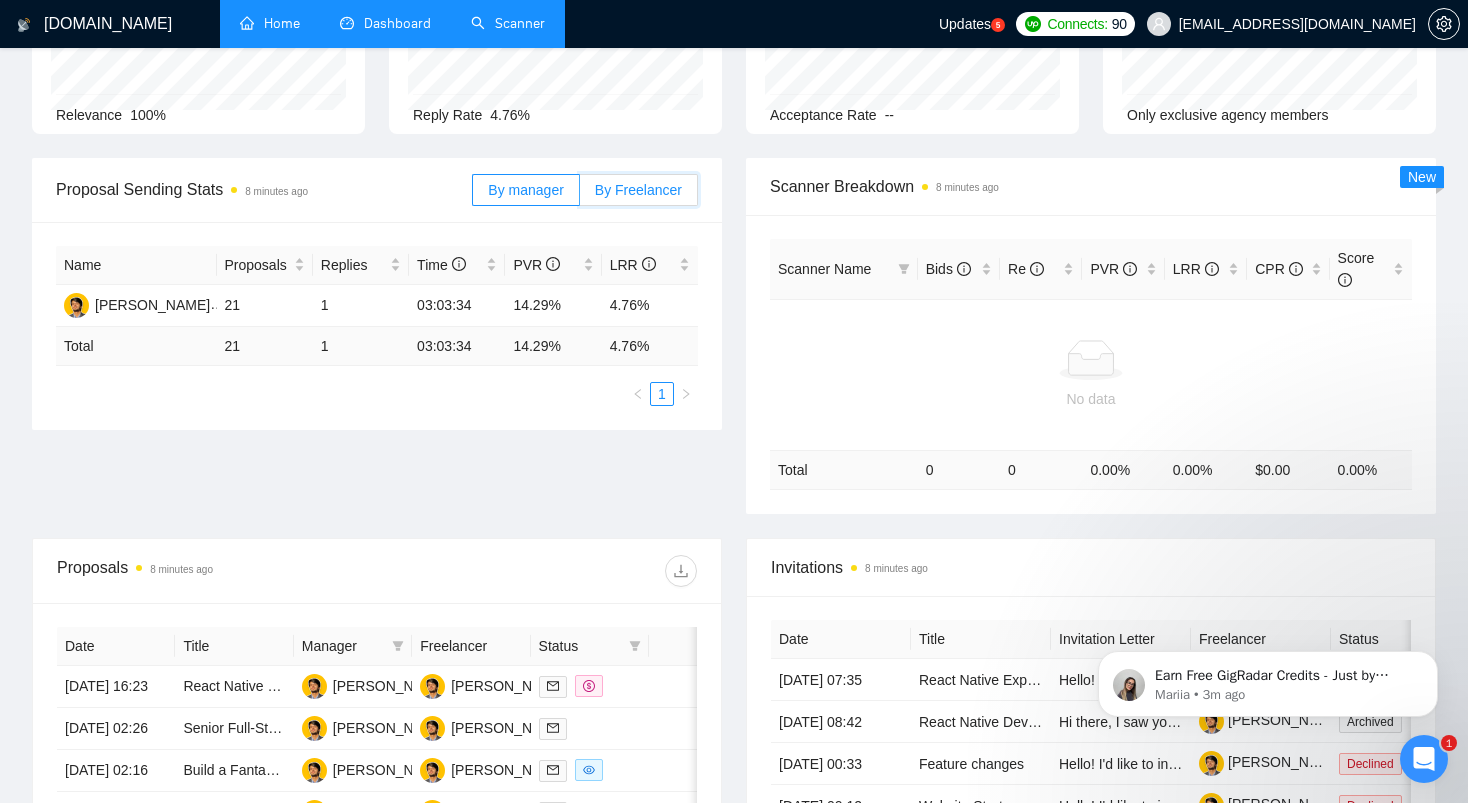 click on "By Freelancer" at bounding box center [580, 195] 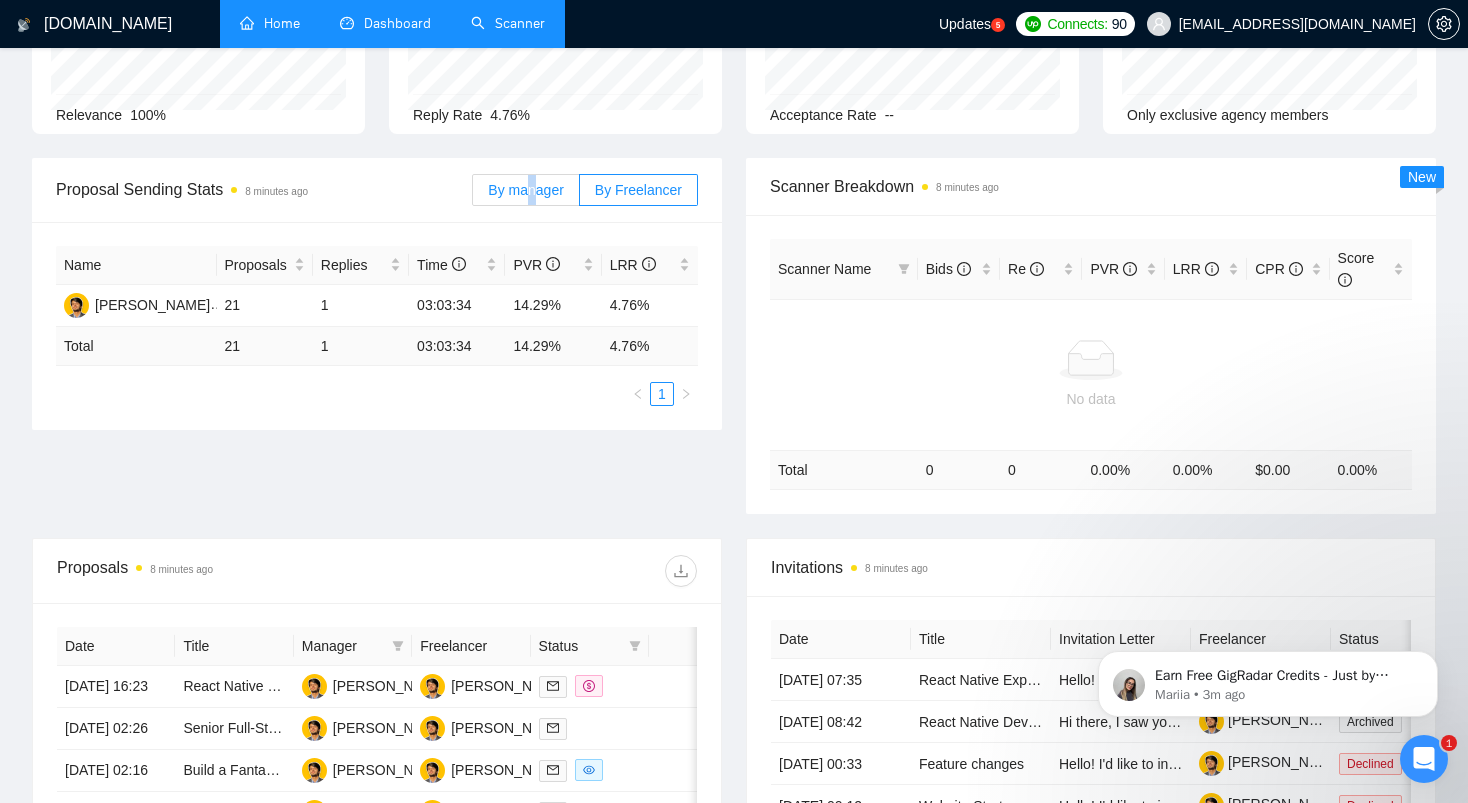 click on "By manager" at bounding box center (525, 190) 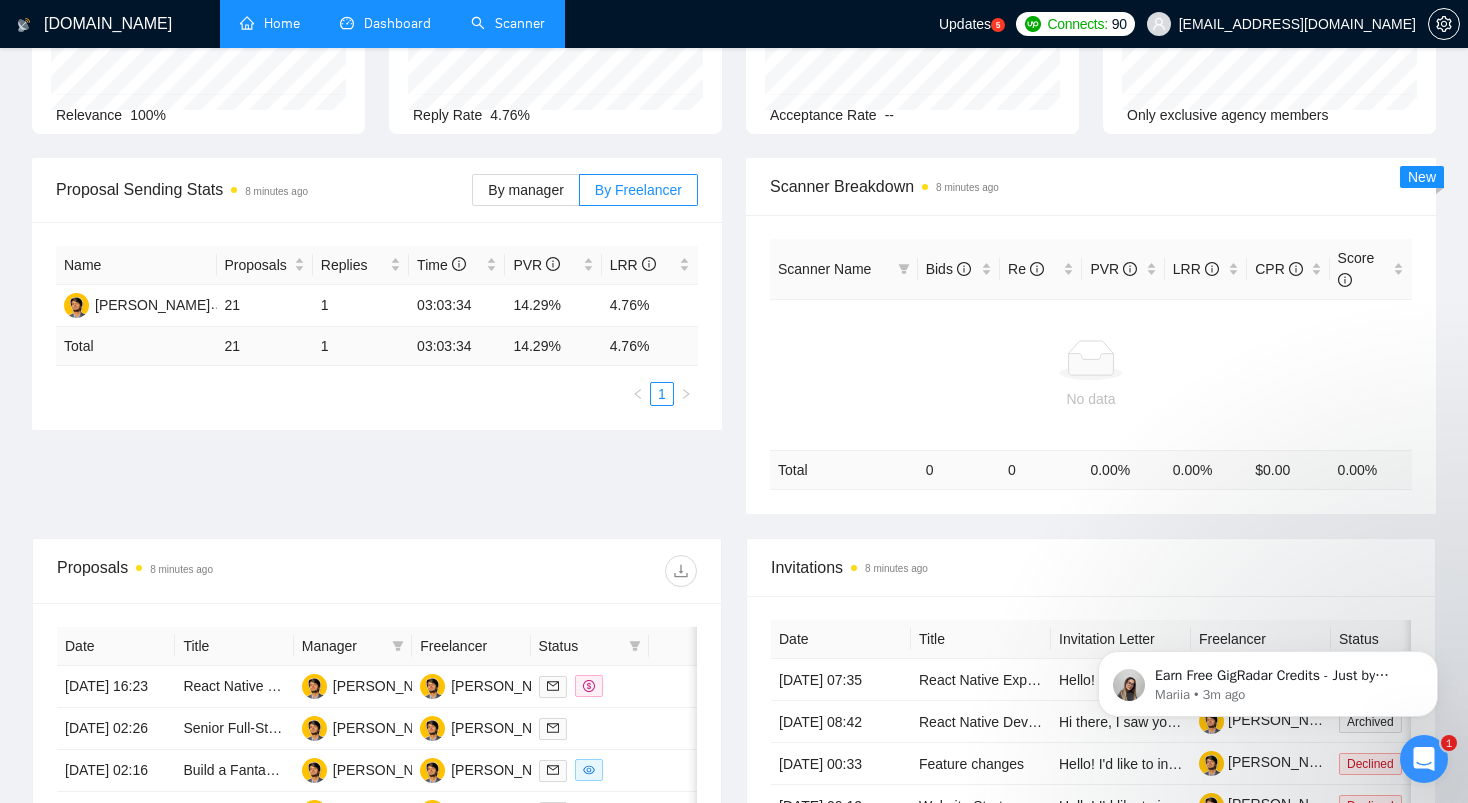 click on "Proposal Sending Stats 8 minutes ago By manager By Freelancer Name Proposals Replies Time   PVR   LRR   [PERSON_NAME] 21 1 03:03:34 14.29% 4.76% Total 21 1 03:03:34 14.29 % 4.76 % 1 Scanner Breakdown 8 minutes ago Scanner Name Bids   Re   PVR   LRR   CPR   Score   No data Total 0 0 0.00 % 0.00 % $ 0.00 0.00 % New" at bounding box center (734, 348) 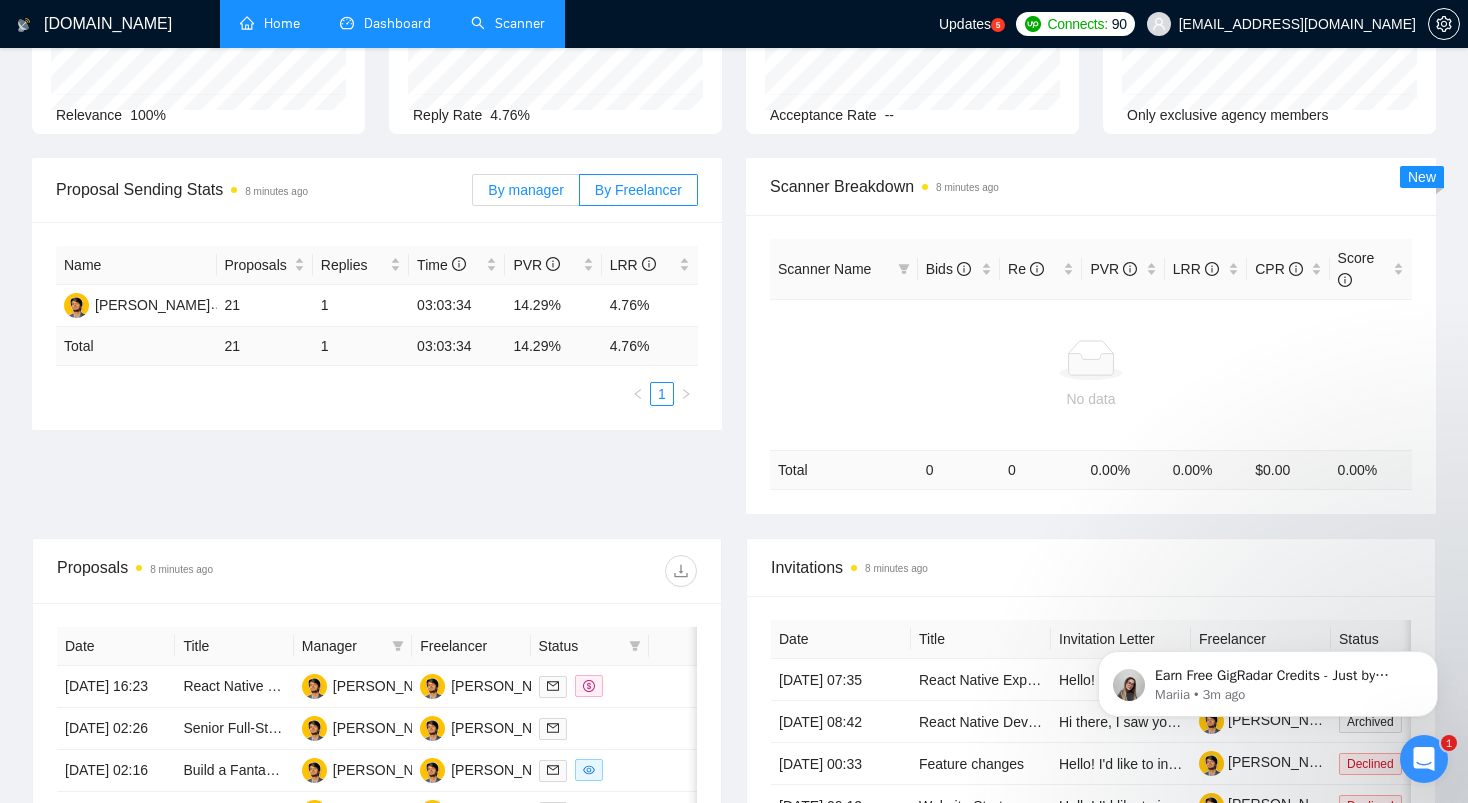 click on "By manager" at bounding box center (525, 190) 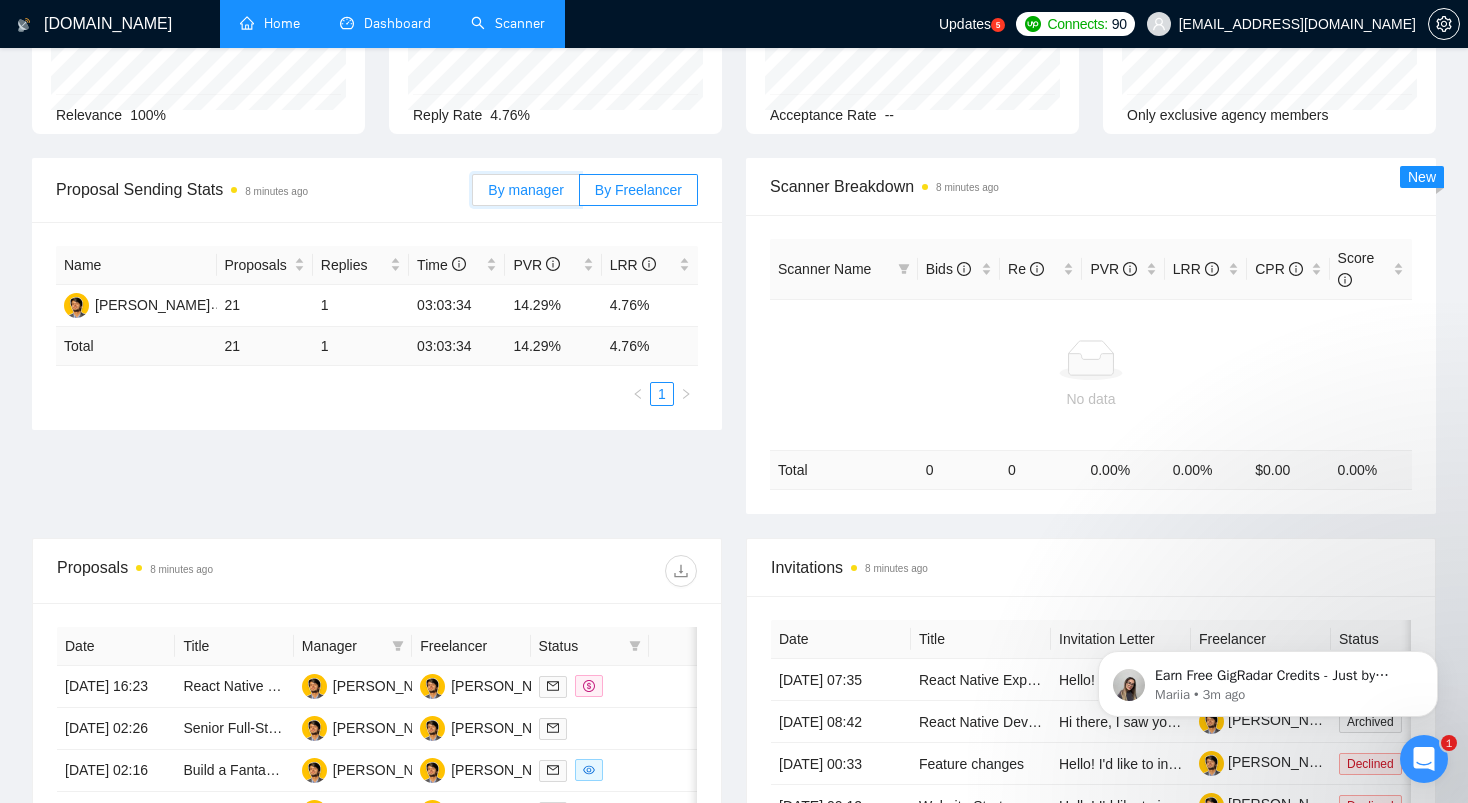 click on "By manager" at bounding box center (473, 195) 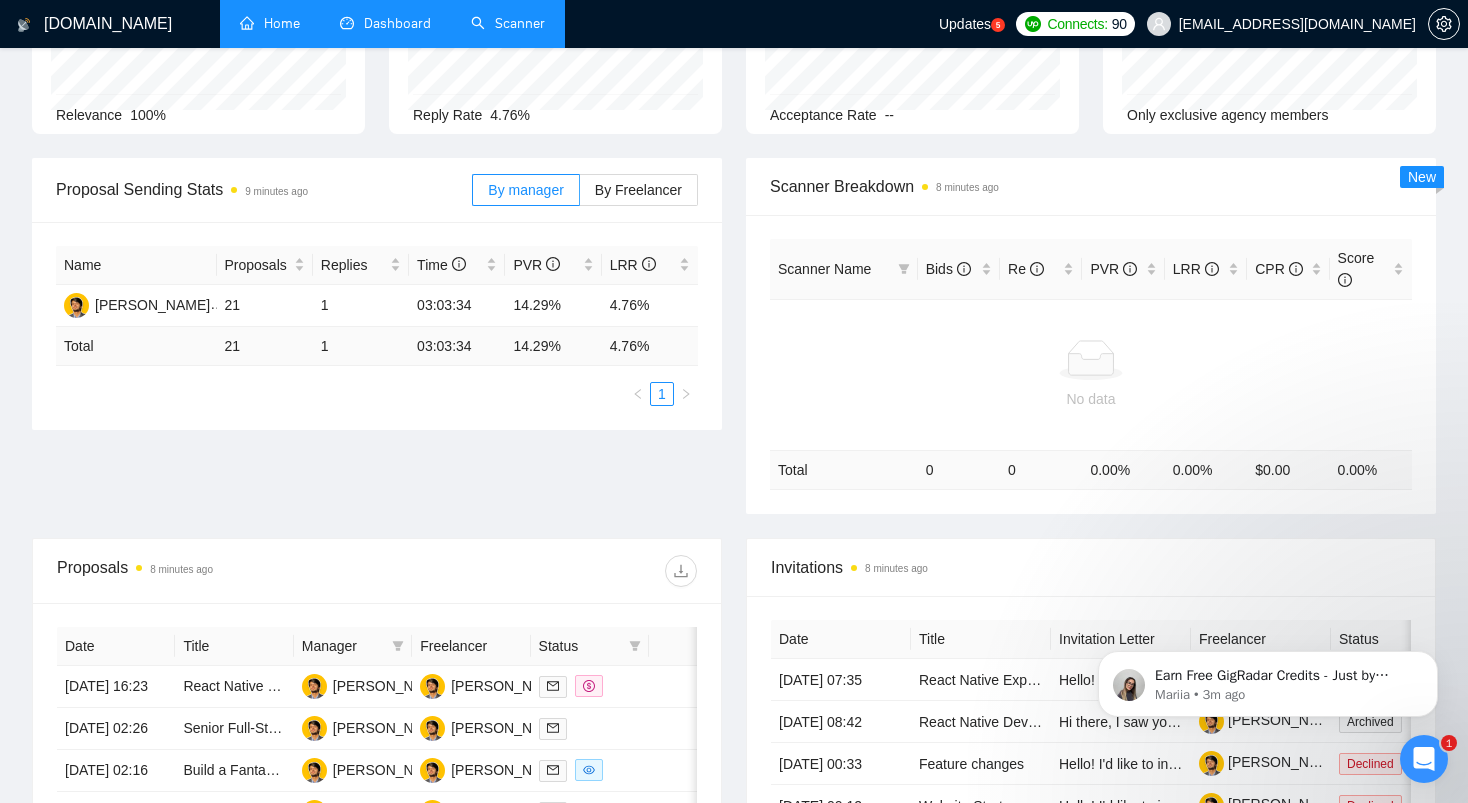 click on "Proposal Sending Stats 9 minutes ago By manager By Freelancer Name Proposals Replies Time   PVR   LRR   [PERSON_NAME] 21 1 03:03:34 14.29% 4.76% Total 21 1 03:03:34 14.29 % 4.76 % 1 Scanner Breakdown 8 minutes ago Scanner Name Bids   Re   PVR   LRR   CPR   Score   No data Total 0 0 0.00 % 0.00 % $ 0.00 0.00 % New" at bounding box center (734, 348) 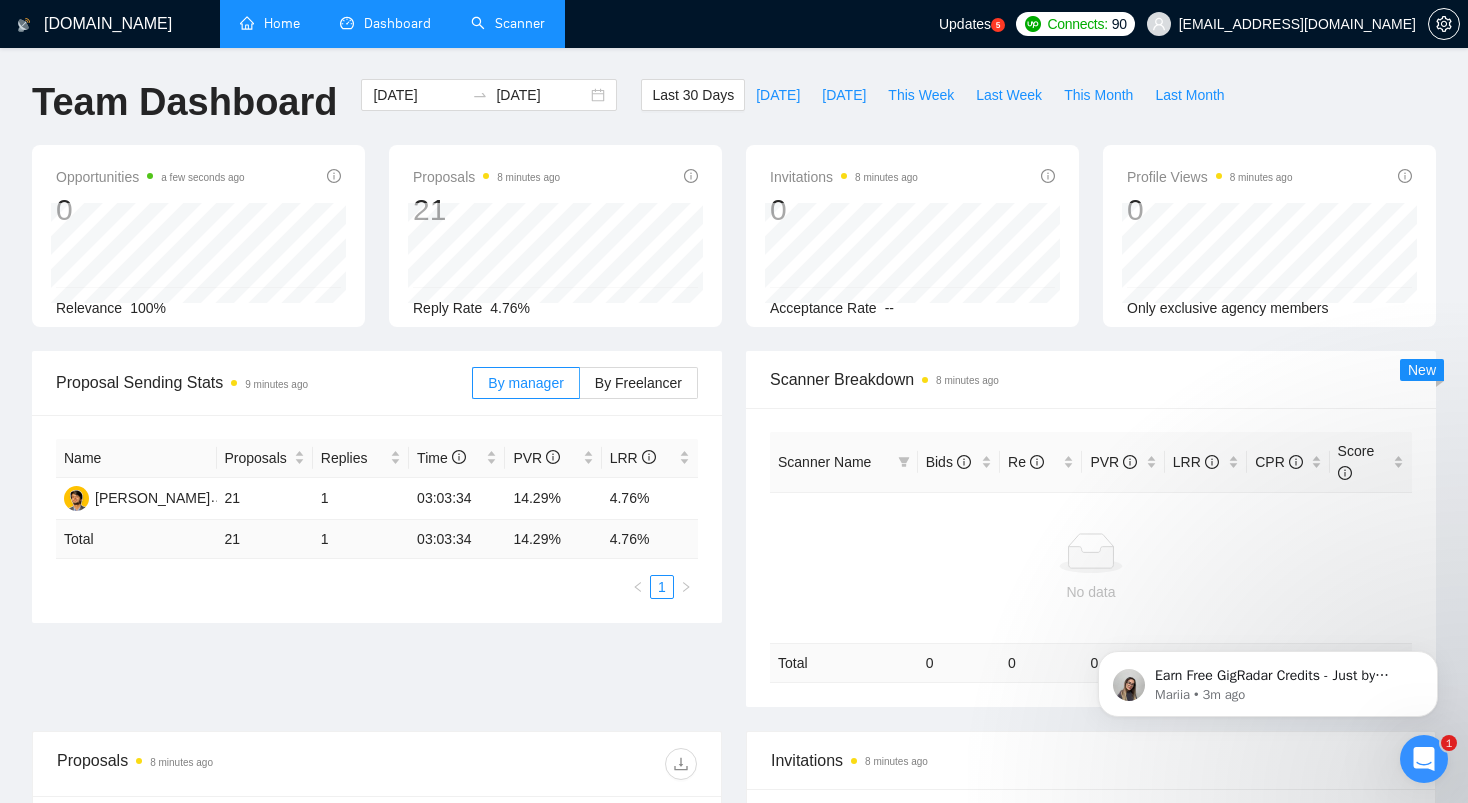 scroll, scrollTop: 0, scrollLeft: 0, axis: both 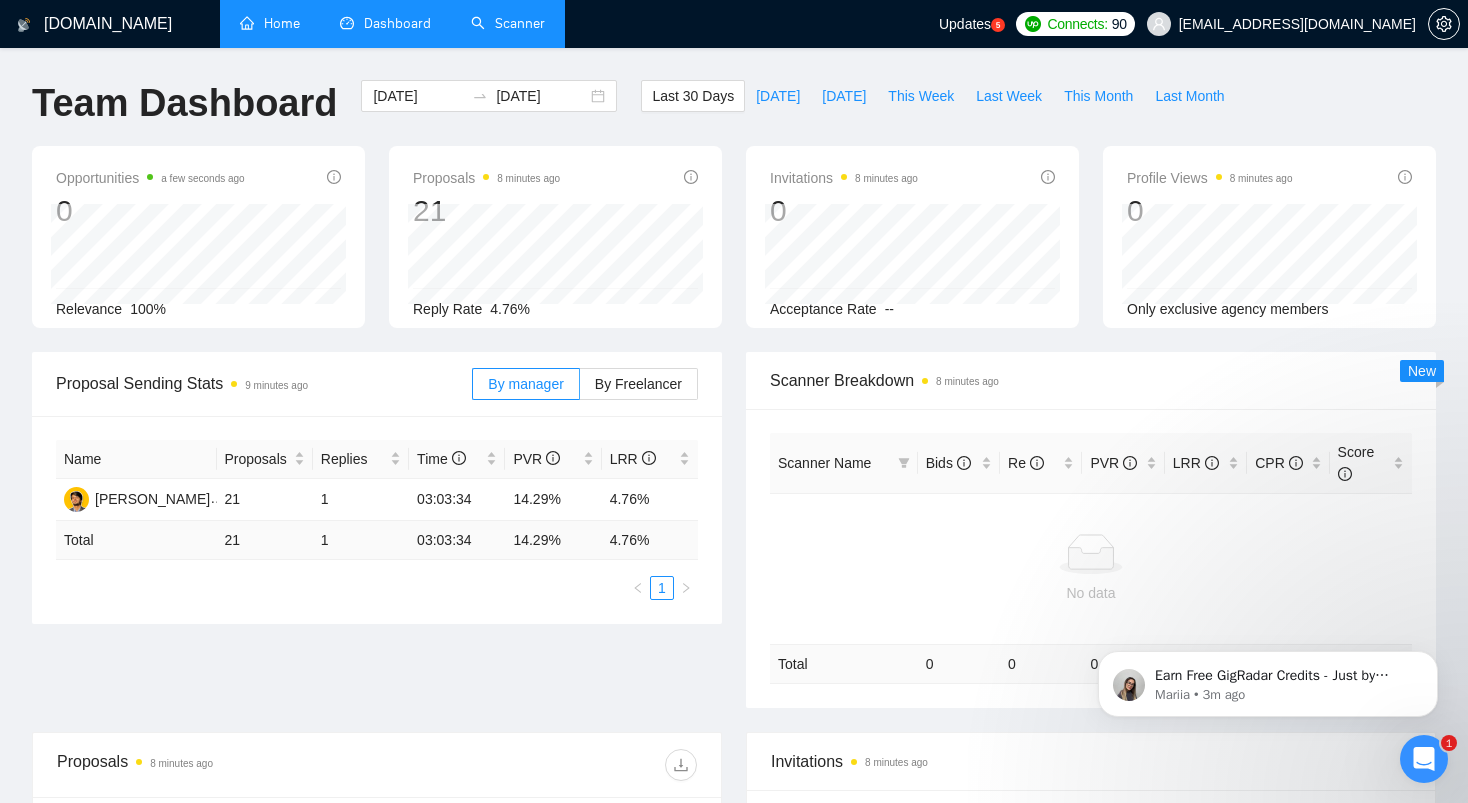 click on "Scanner" at bounding box center [508, 23] 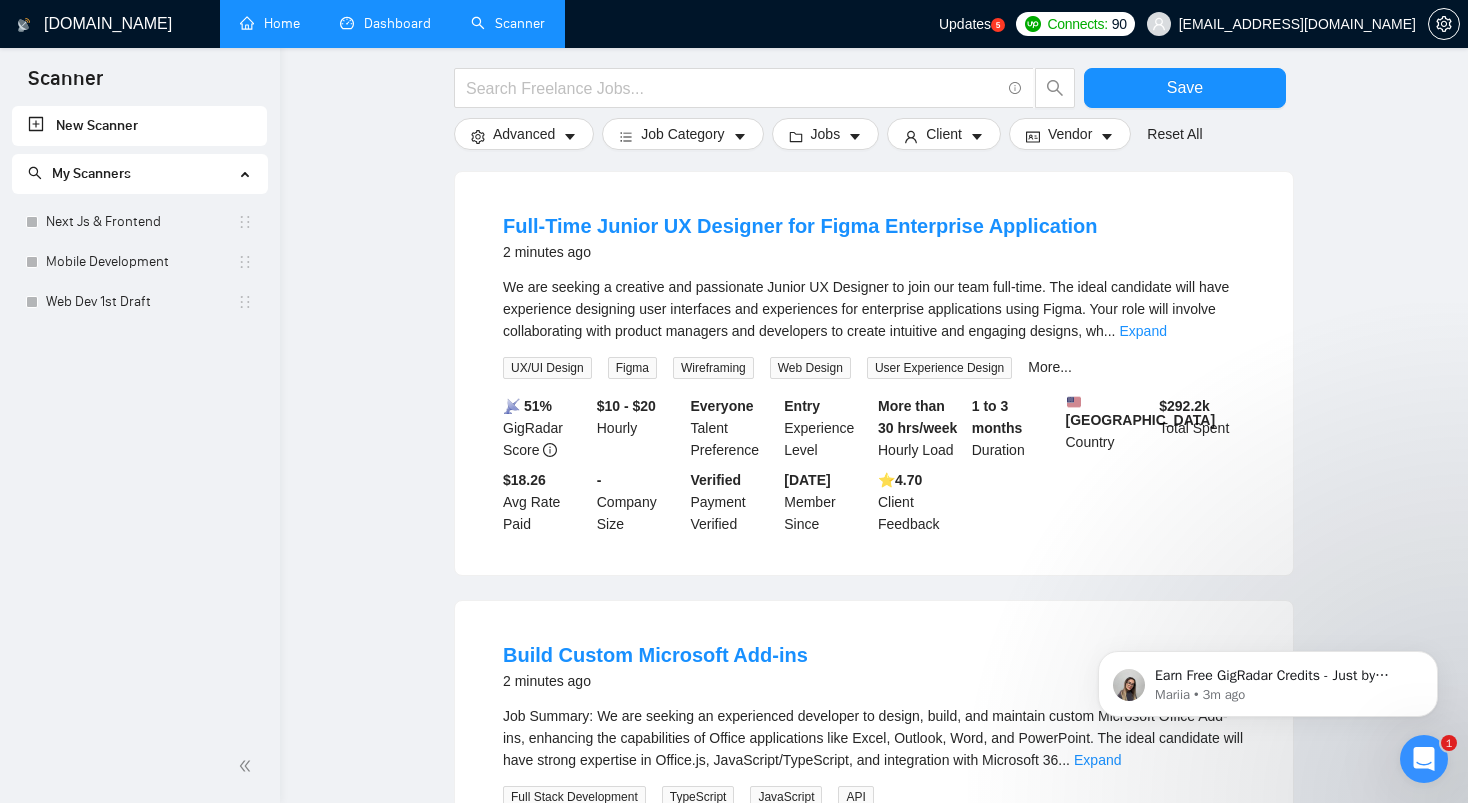 scroll, scrollTop: 150, scrollLeft: 0, axis: vertical 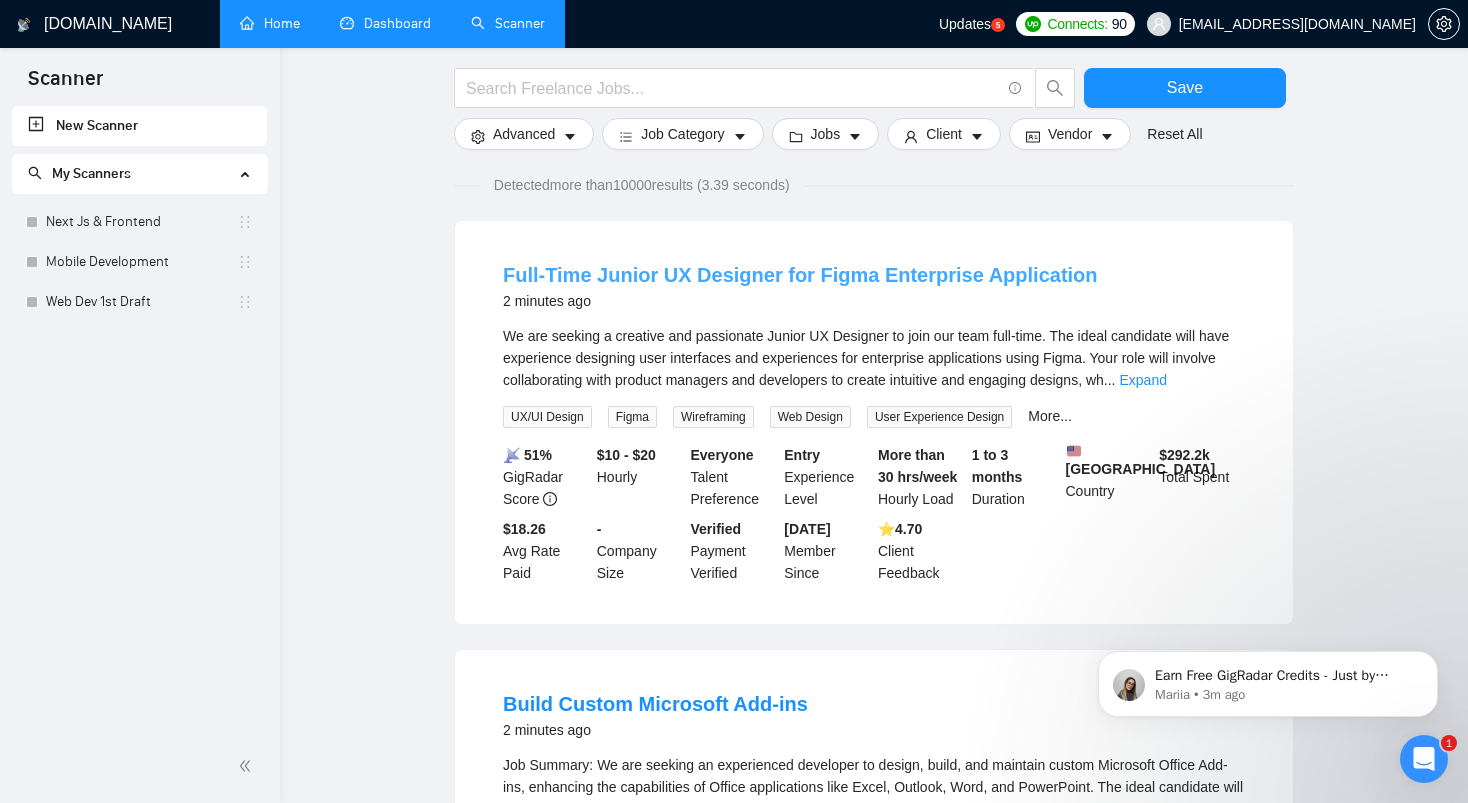 click on "Full-Time Junior UX Designer for Figma Enterprise Application" at bounding box center (800, 275) 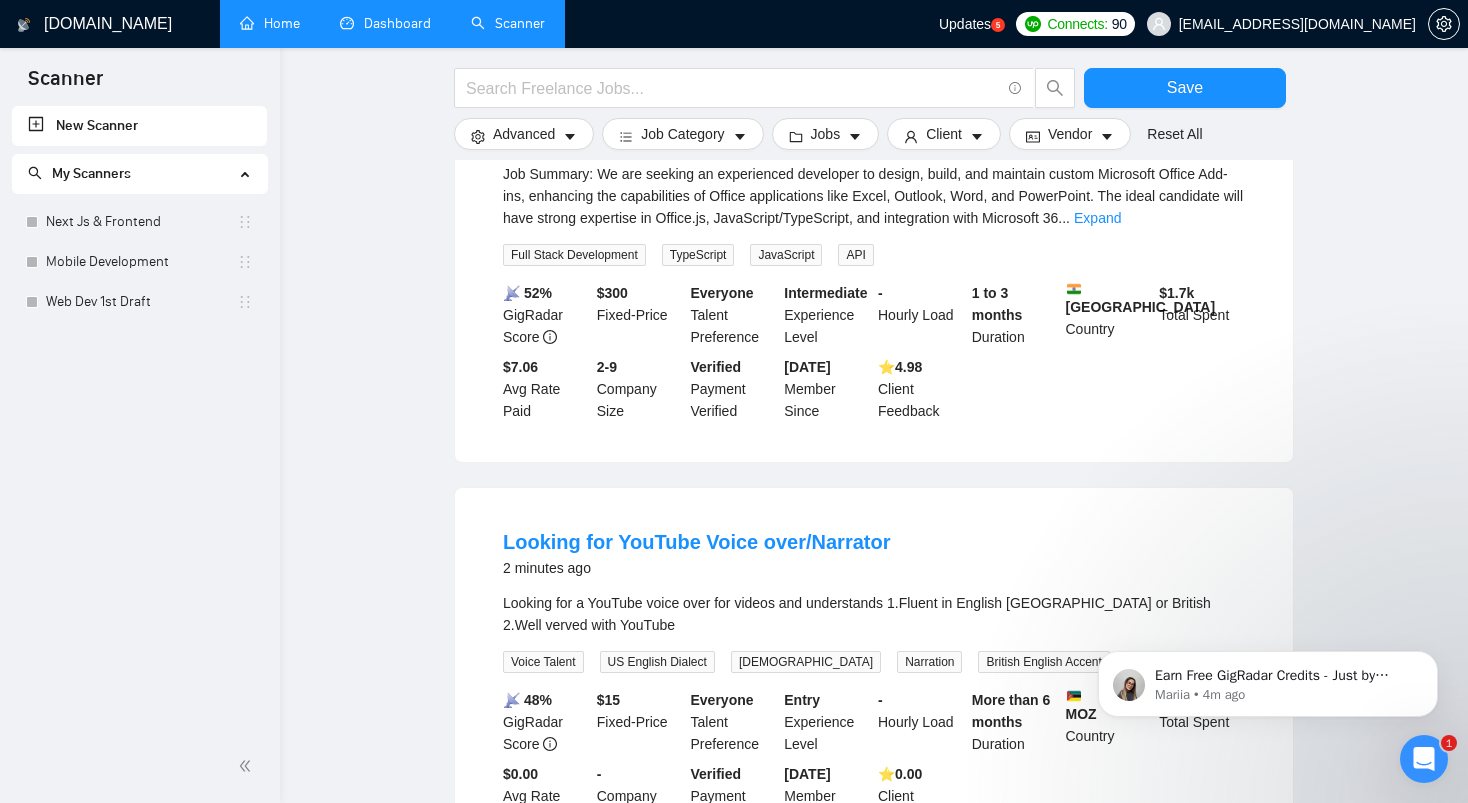scroll, scrollTop: 0, scrollLeft: 0, axis: both 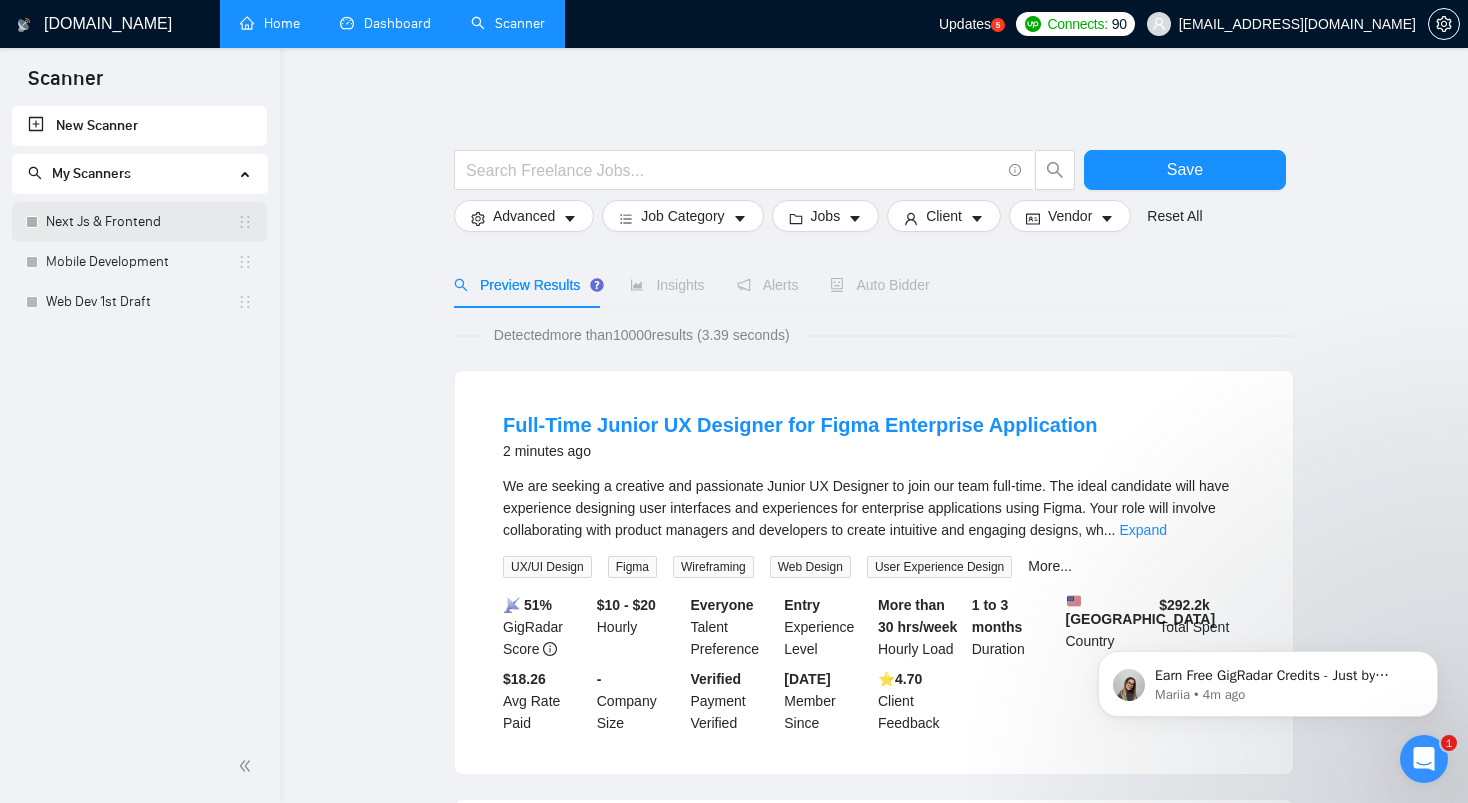 click on "Next Js & Frontend" at bounding box center (141, 222) 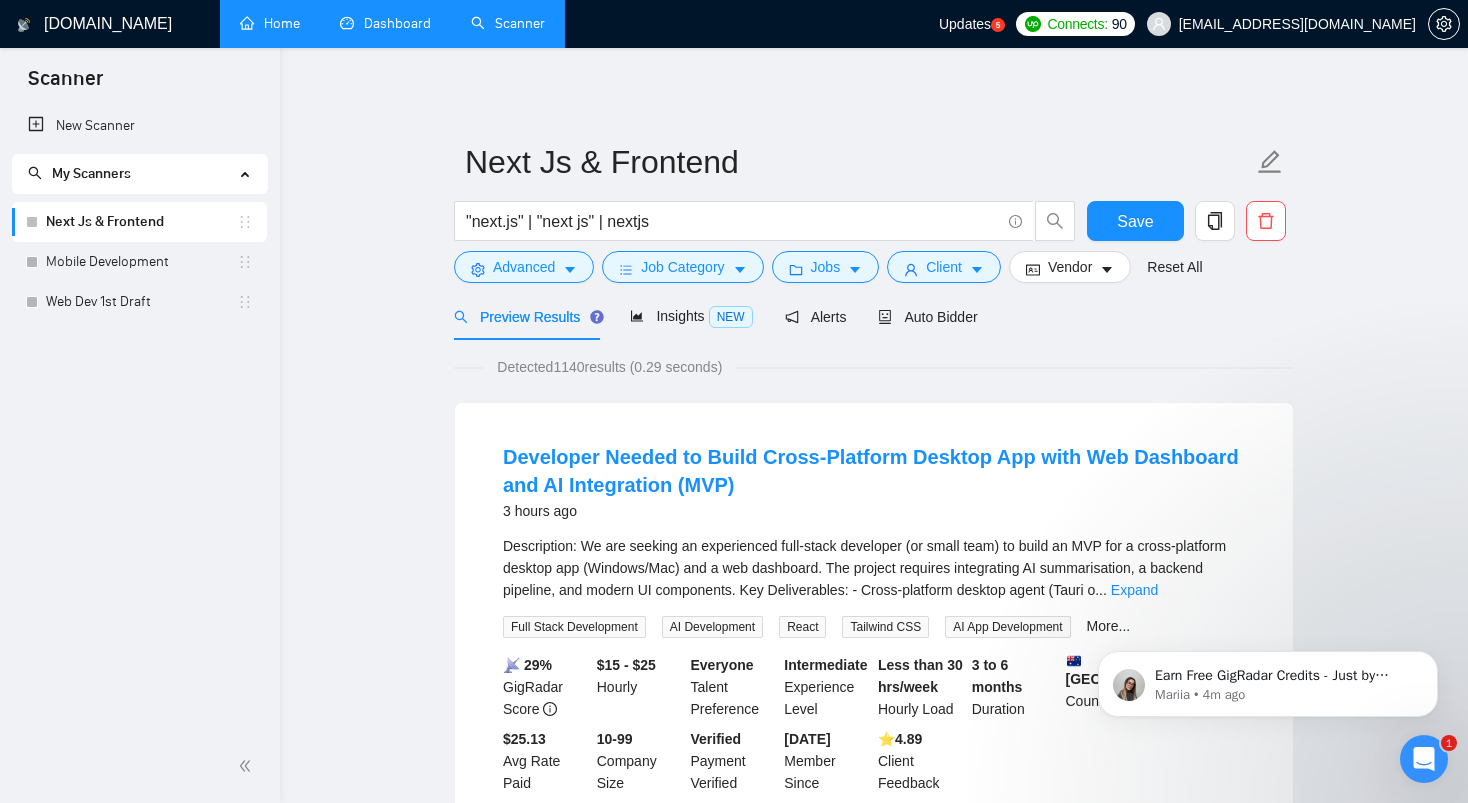 click on "Dashboard" at bounding box center (385, 23) 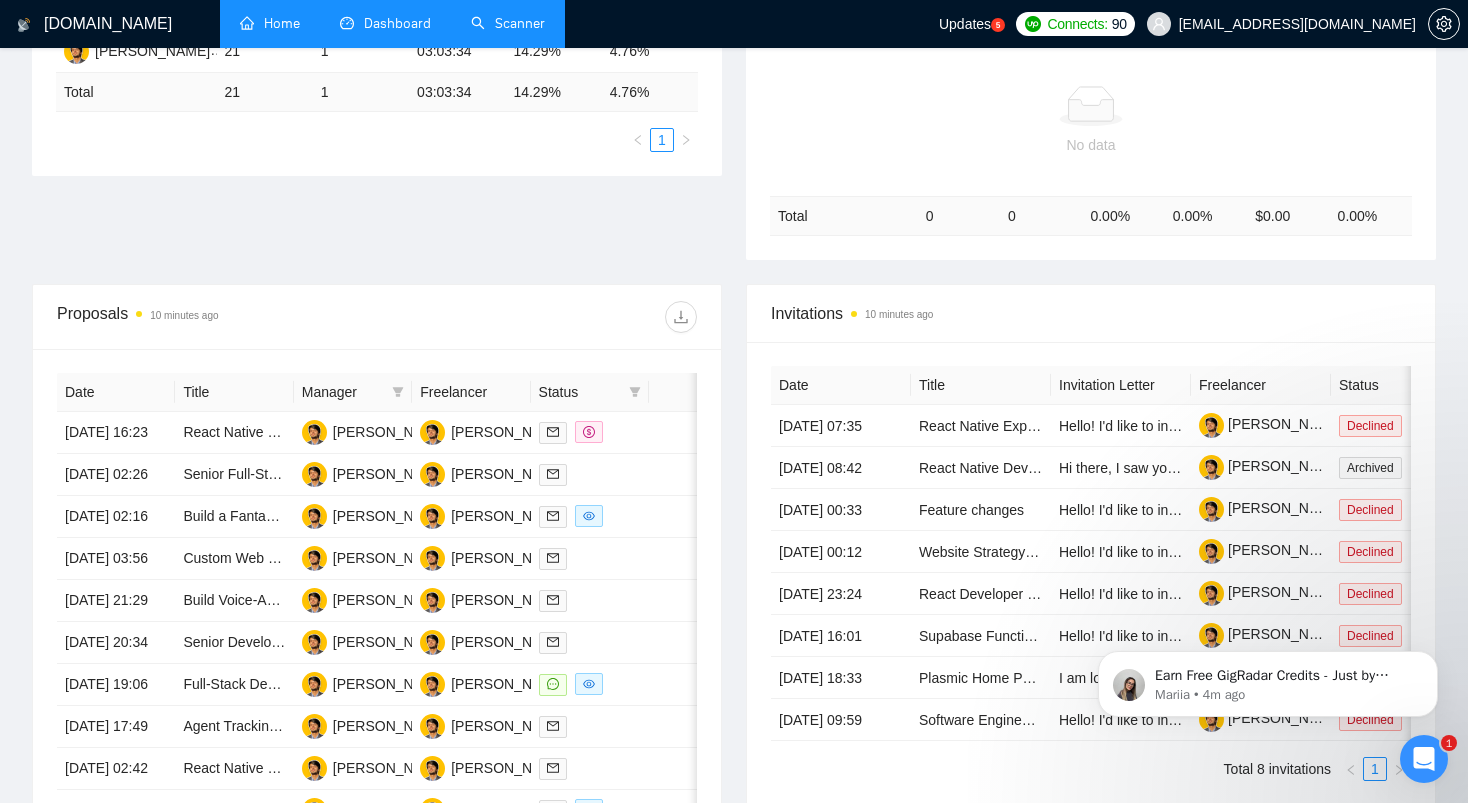scroll, scrollTop: 0, scrollLeft: 0, axis: both 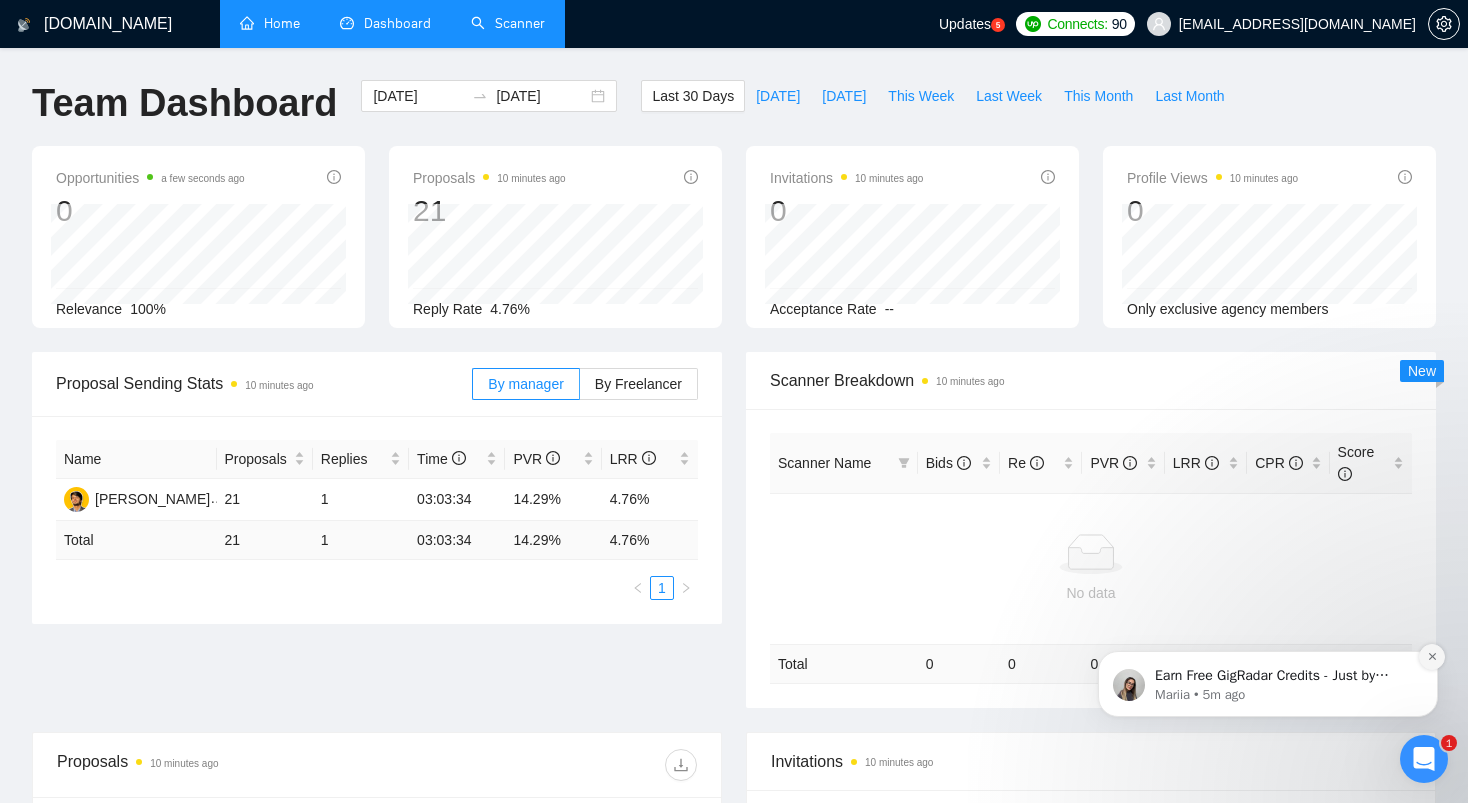 click 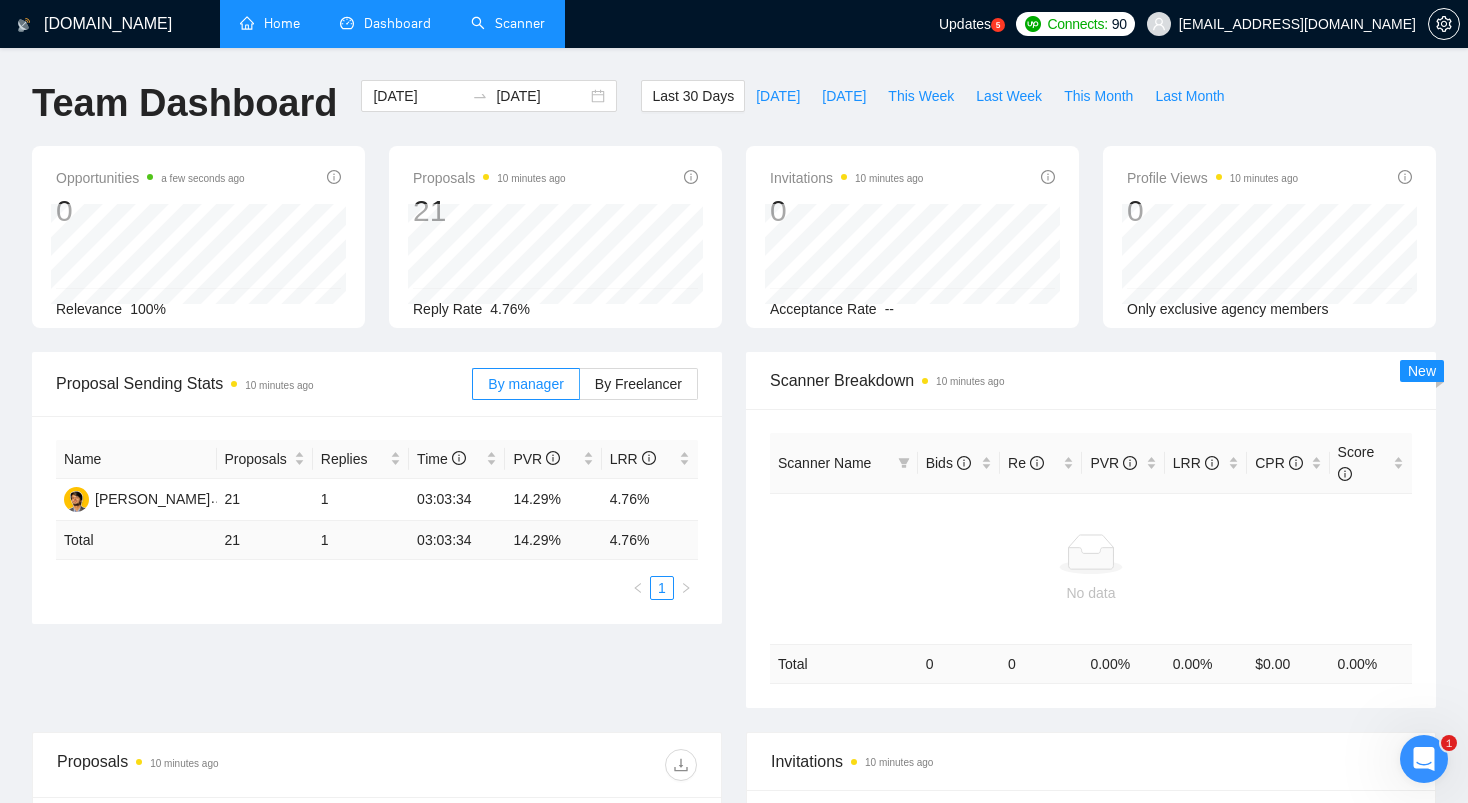click on "[DOMAIN_NAME] Home Dashboard Scanner Updates
5
Connects: 90 [EMAIL_ADDRESS][DOMAIN_NAME] Team Dashboard [DATE] [DATE] Last 30 Days [DATE] [DATE] This Week Last Week This Month Last Month Opportunities a few seconds ago 0   Relevance 100% Proposals 10 minutes ago 21   [DATE]
Sent 2 Reply Rate 4.76% Invitations 10 minutes ago 0   Acceptance Rate -- Profile Views 10 minutes ago 0   Only exclusive agency members Proposal Sending Stats 10 minutes ago By manager By Freelancer Name Proposals Replies Time   PVR   LRR   [PERSON_NAME] 21 1 03:03:34 14.29% 4.76% Total 21 1 03:03:34 14.29 % 4.76 % 1 Scanner Breakdown 10 minutes ago Scanner Name Bids   Re   PVR   LRR   CPR   Score   No data Total 0 0 0.00 % 0.00 % $ 0.00 0.00 % New Proposals 10 minutes ago Date Title Manager Freelancer Status               [DATE] 16:23 React Native + Node.js Developer for OCR-Based Auto Listing App (Test Phase). [PERSON_NAME] [PERSON_NAME] [DATE] 02:26" at bounding box center [734, 761] 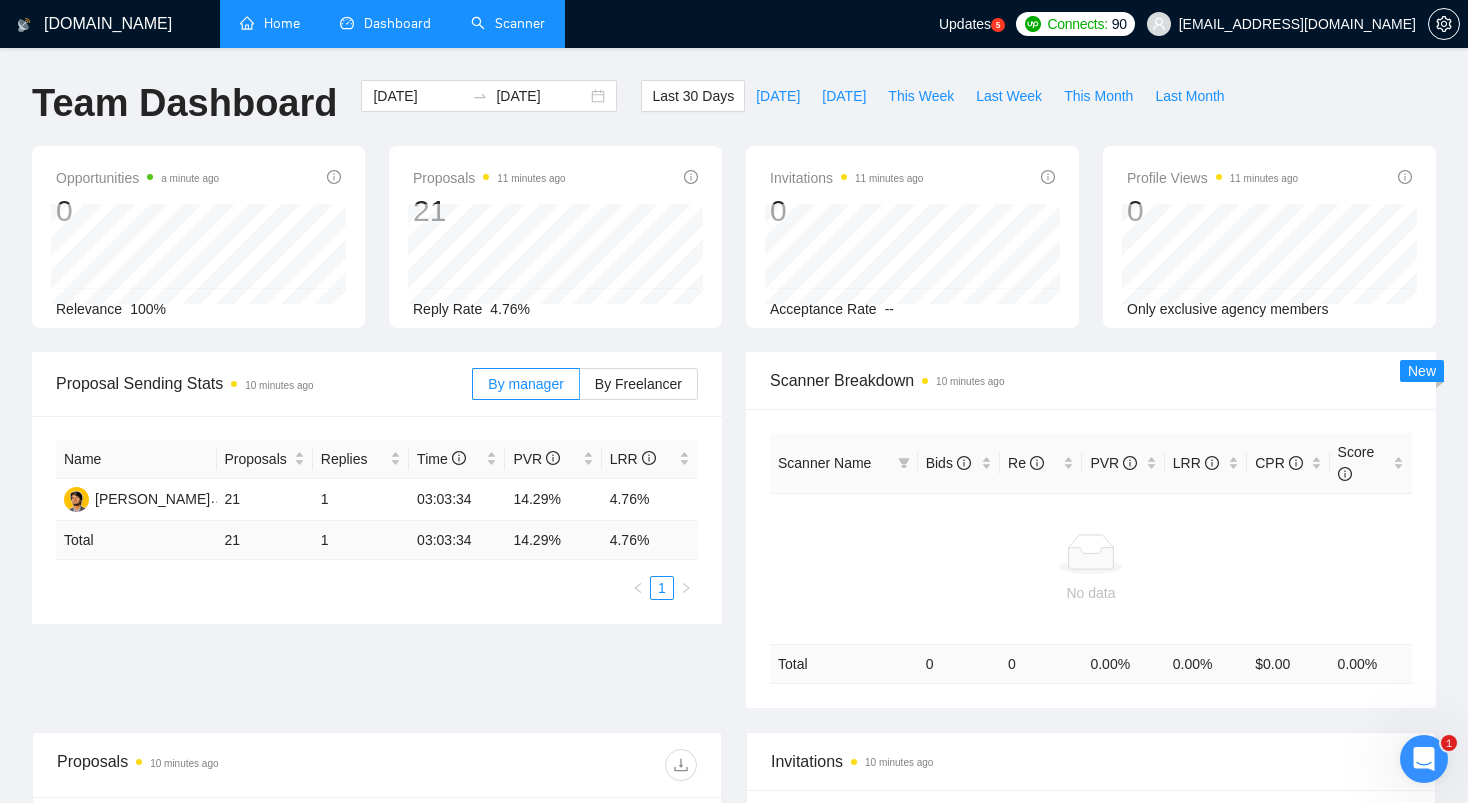click on "Home" at bounding box center [270, 23] 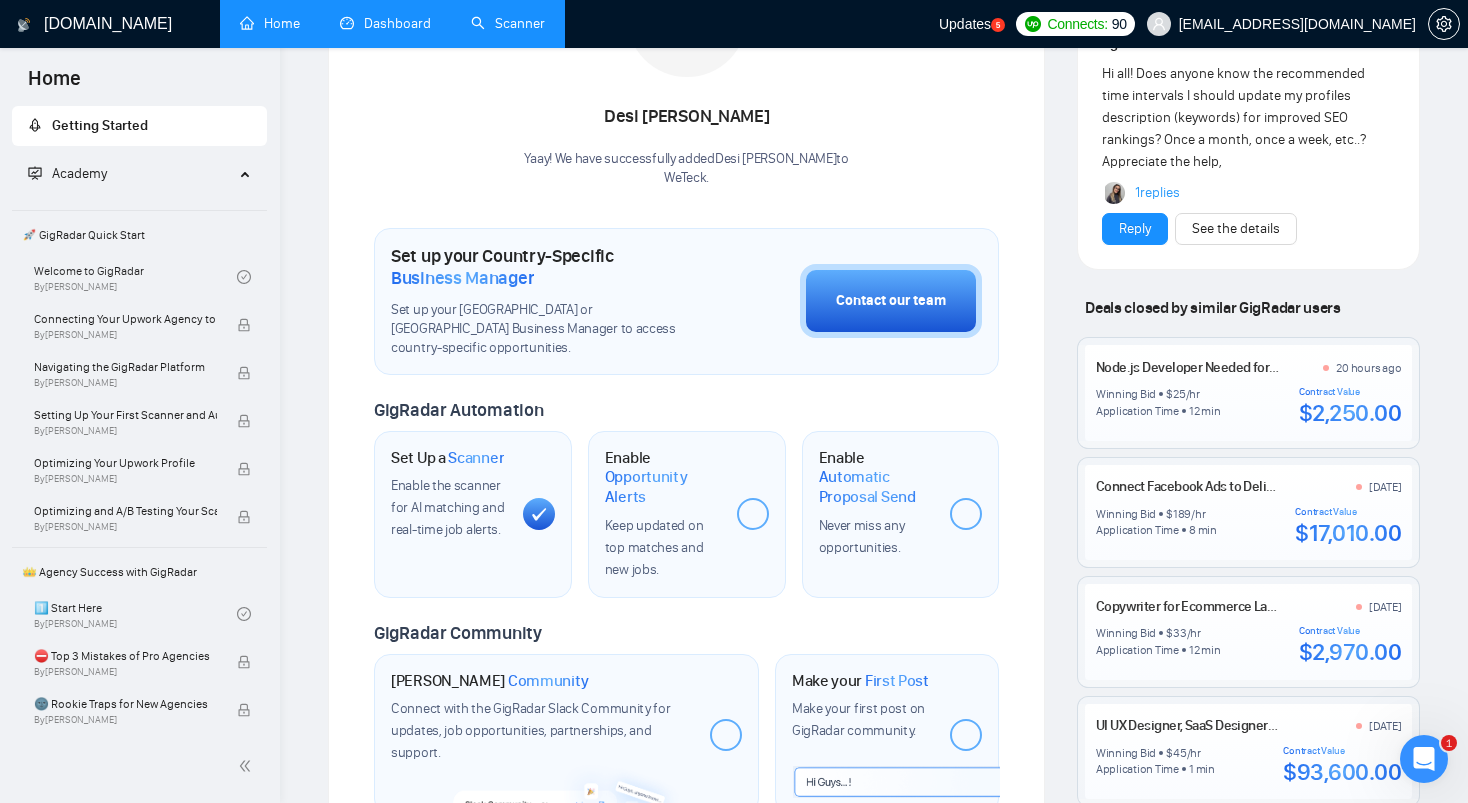 scroll, scrollTop: 0, scrollLeft: 0, axis: both 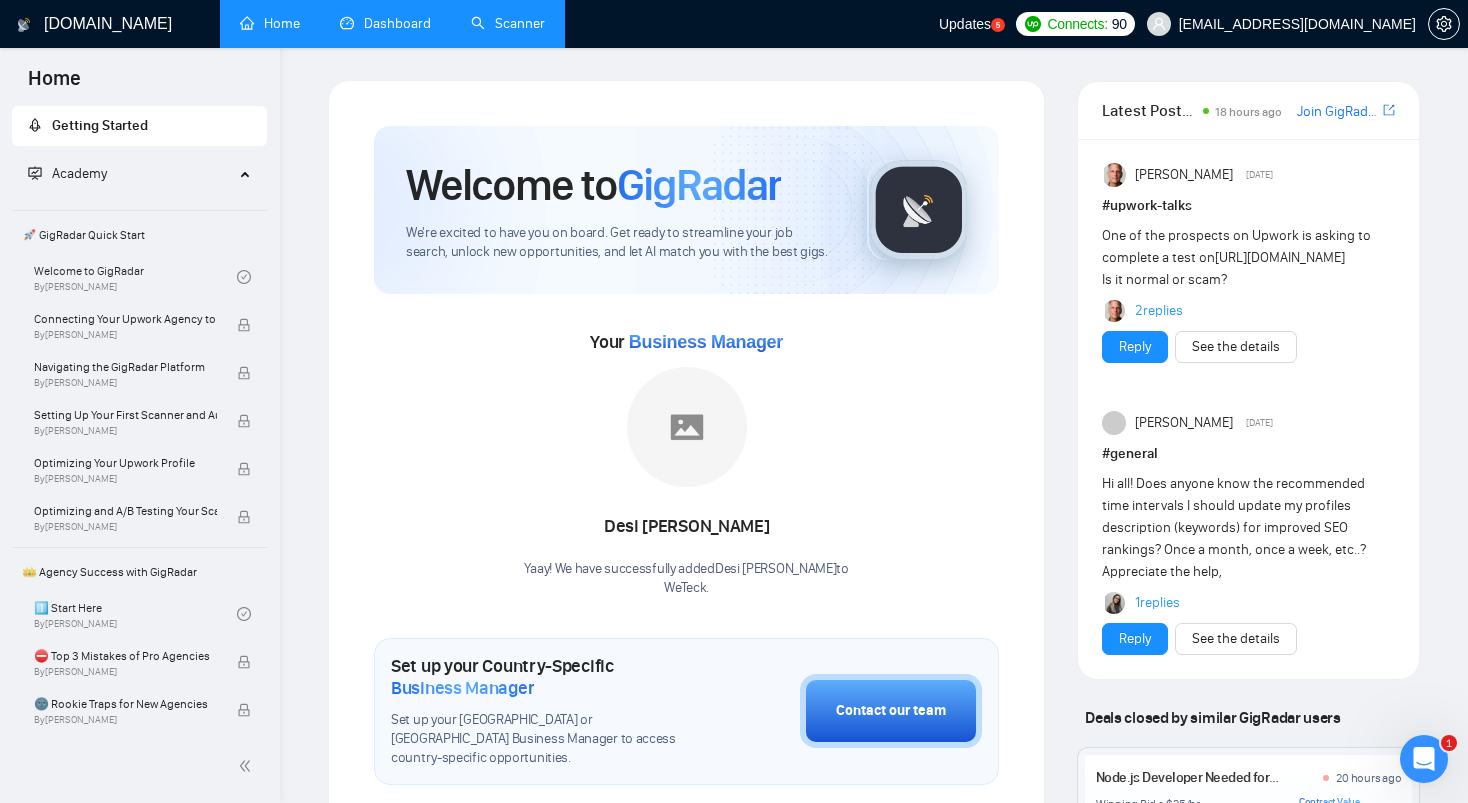 click on "🚀 GigRadar Quick Start" at bounding box center [139, 235] 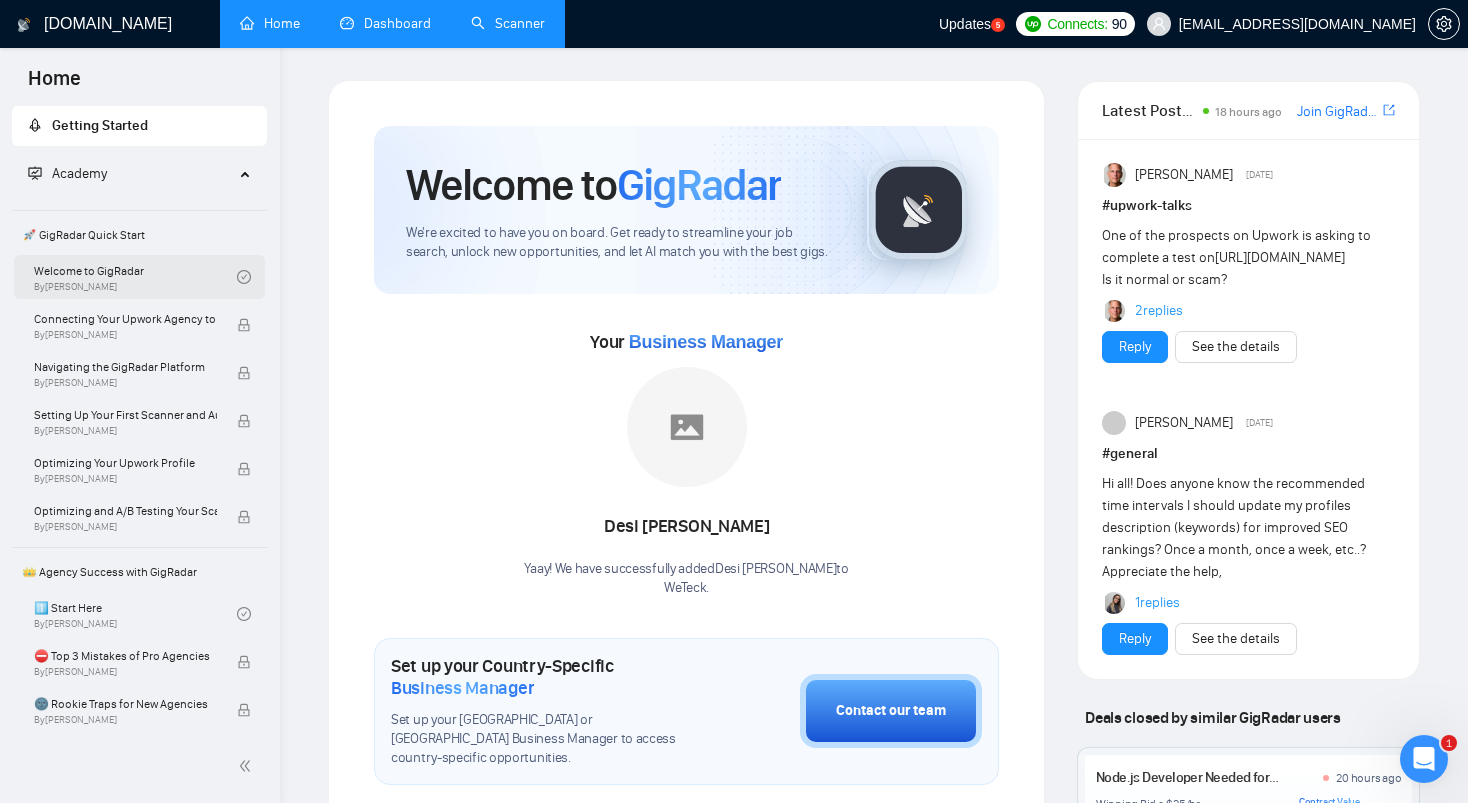click on "Welcome to GigRadar By  [PERSON_NAME]" at bounding box center [135, 277] 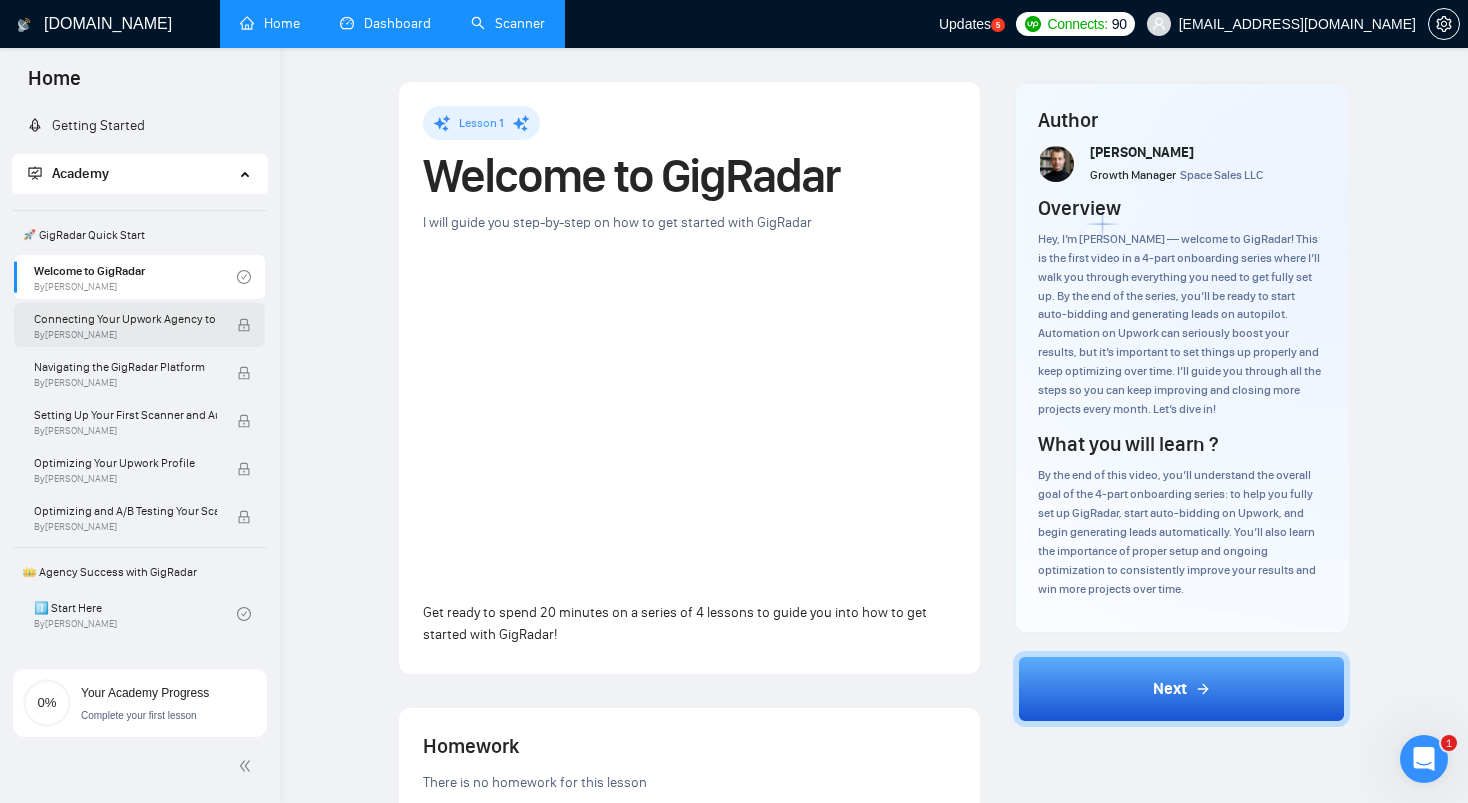 click on "Connecting Your Upwork Agency to GigRadar" at bounding box center [125, 319] 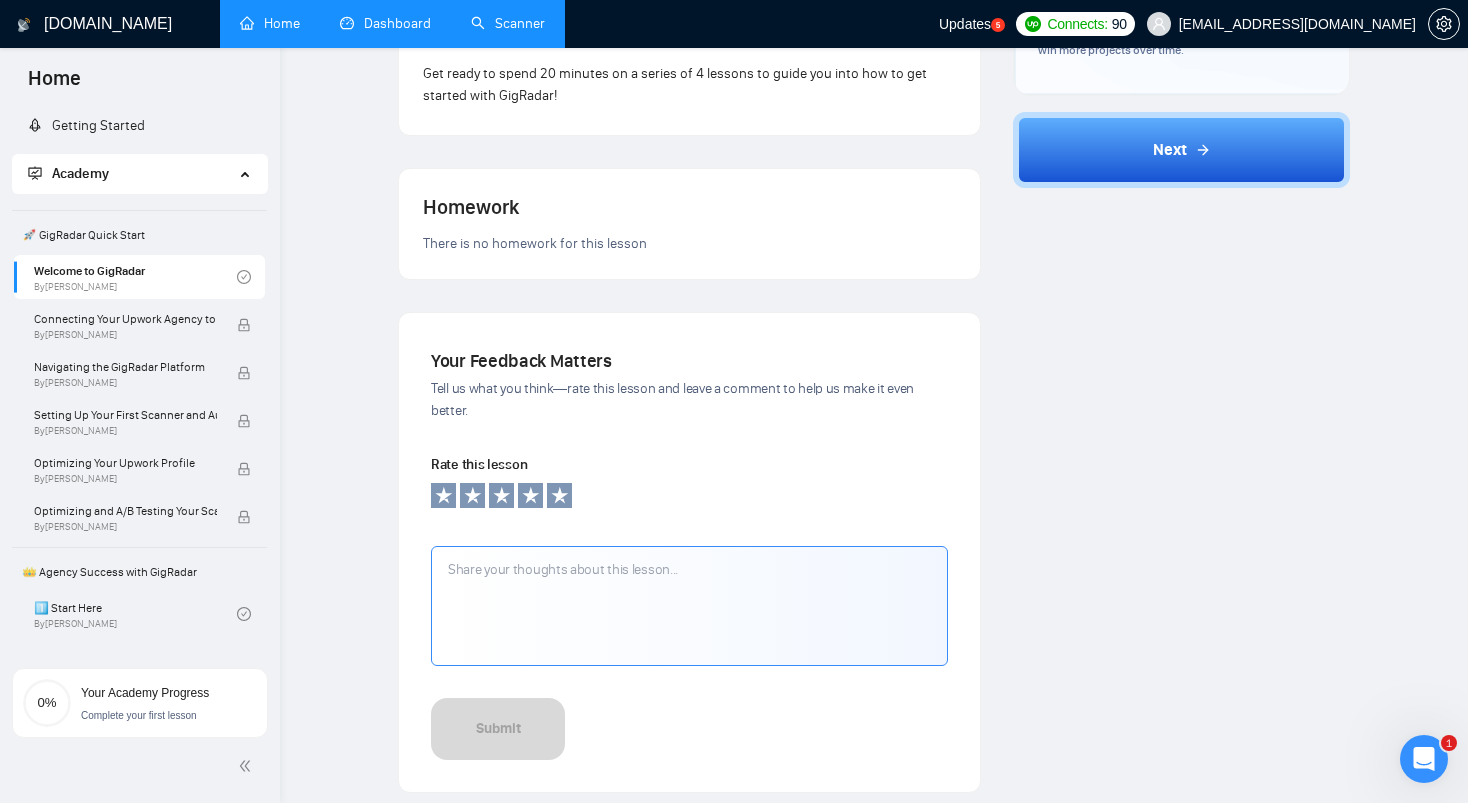 scroll, scrollTop: 486, scrollLeft: 0, axis: vertical 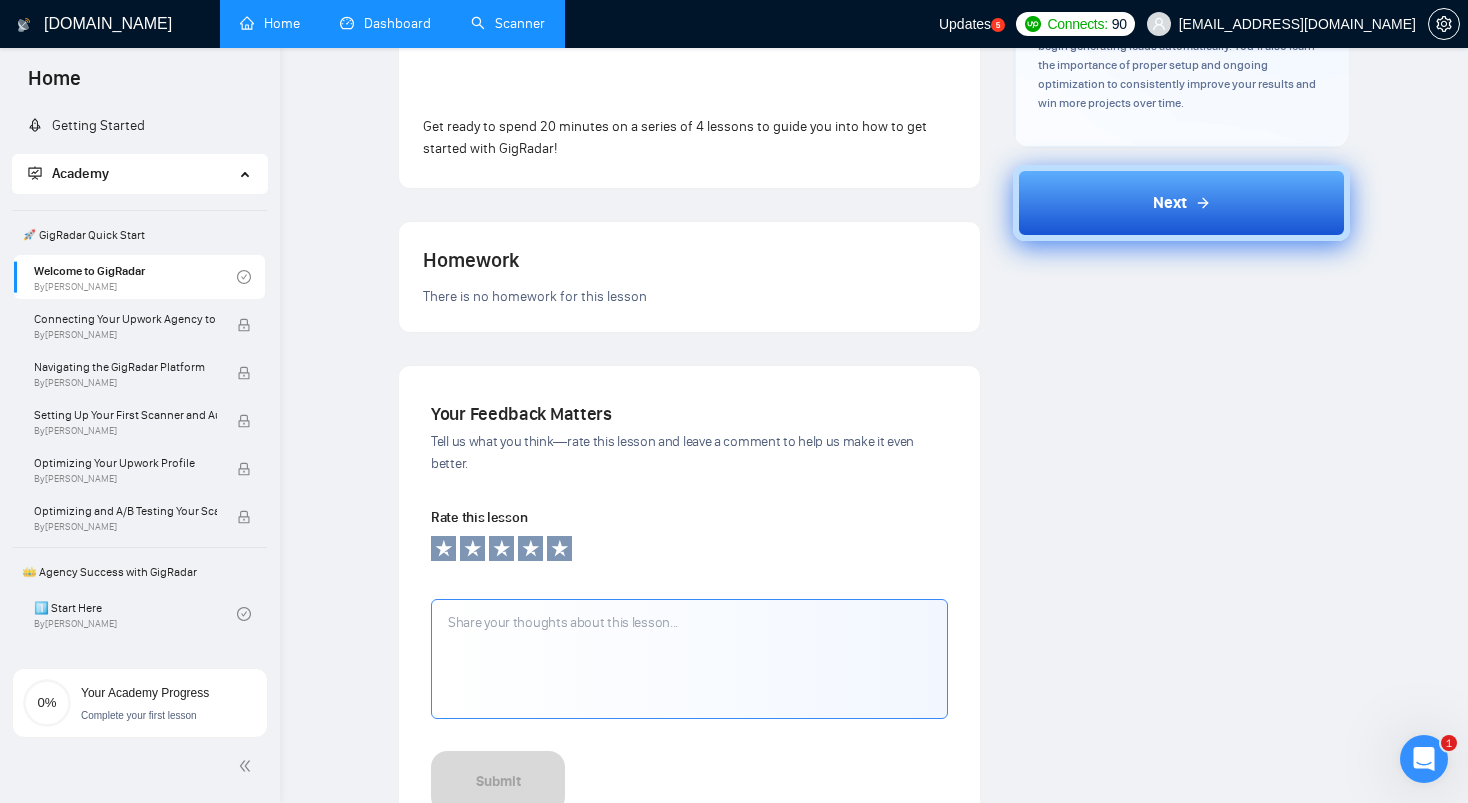 click on "Next" at bounding box center [1182, 203] 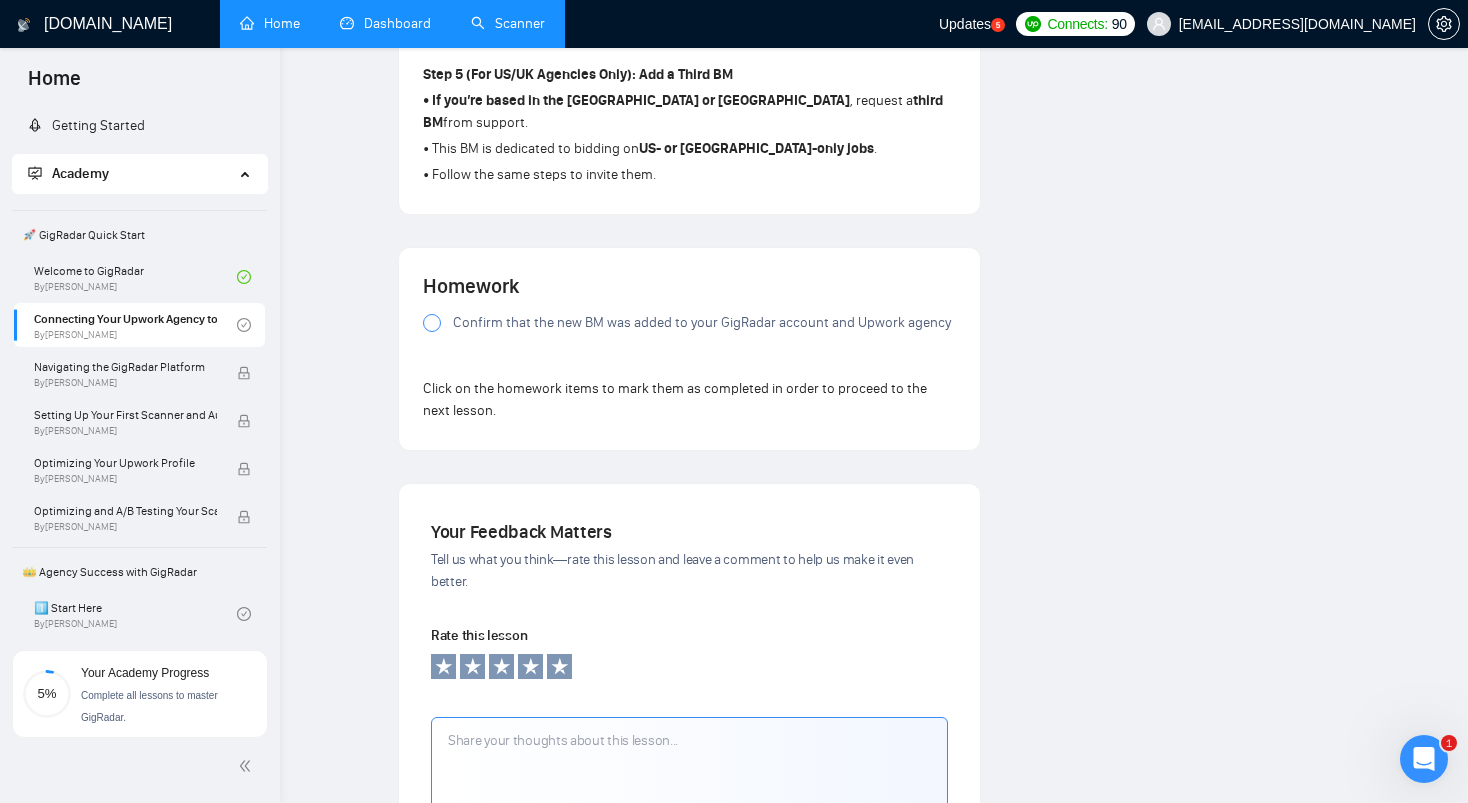 scroll, scrollTop: 1336, scrollLeft: 0, axis: vertical 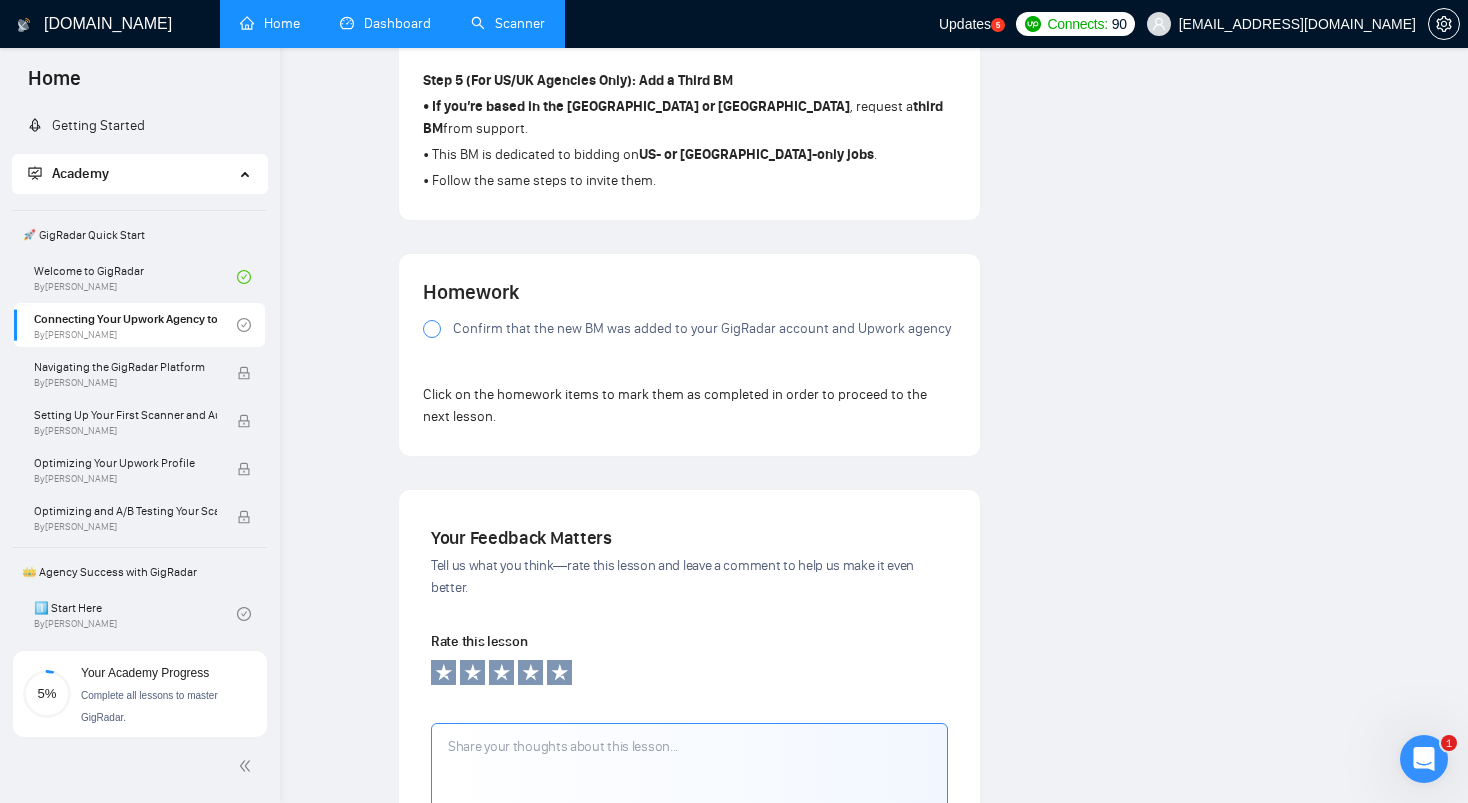 click at bounding box center (432, 329) 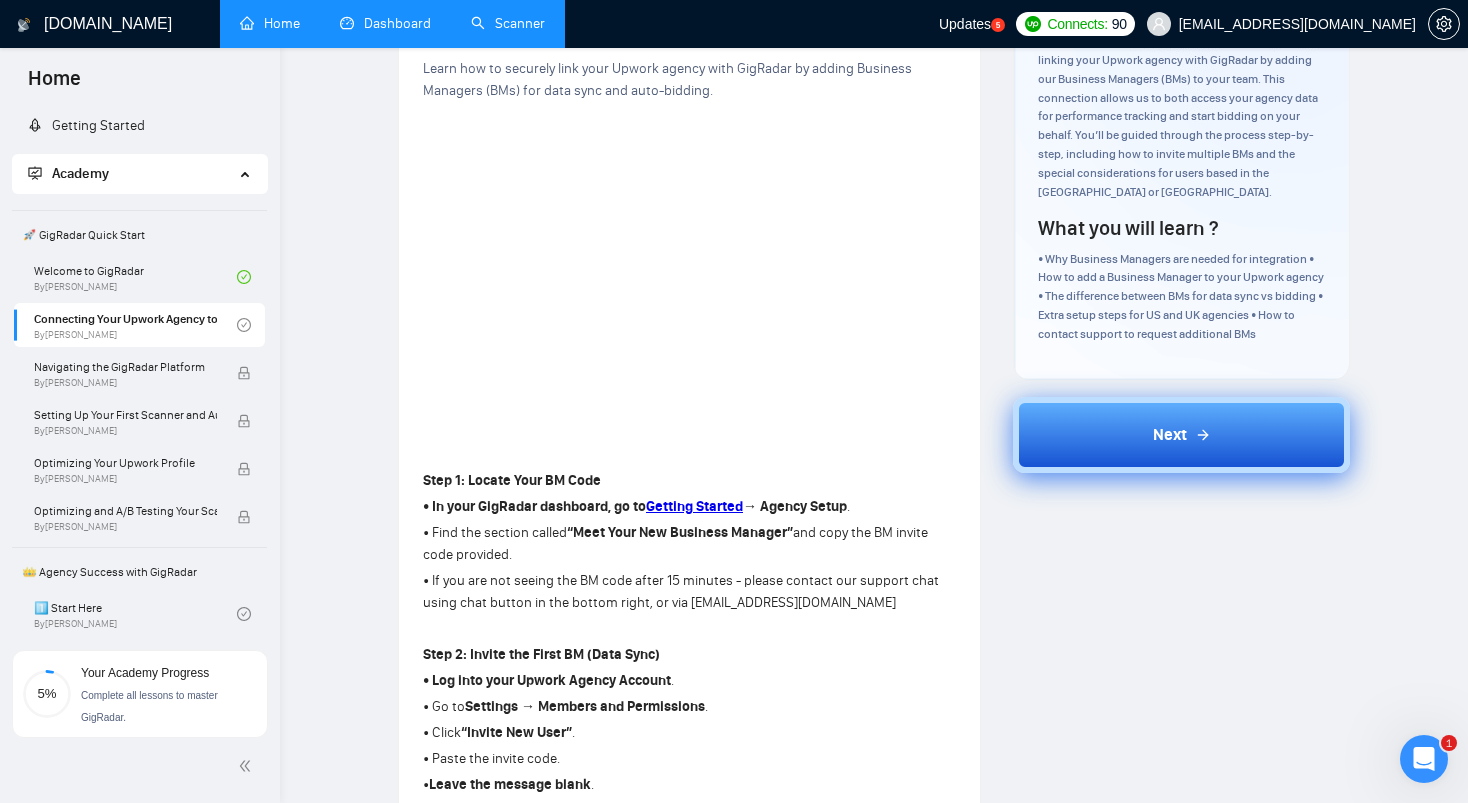 scroll, scrollTop: 138, scrollLeft: 0, axis: vertical 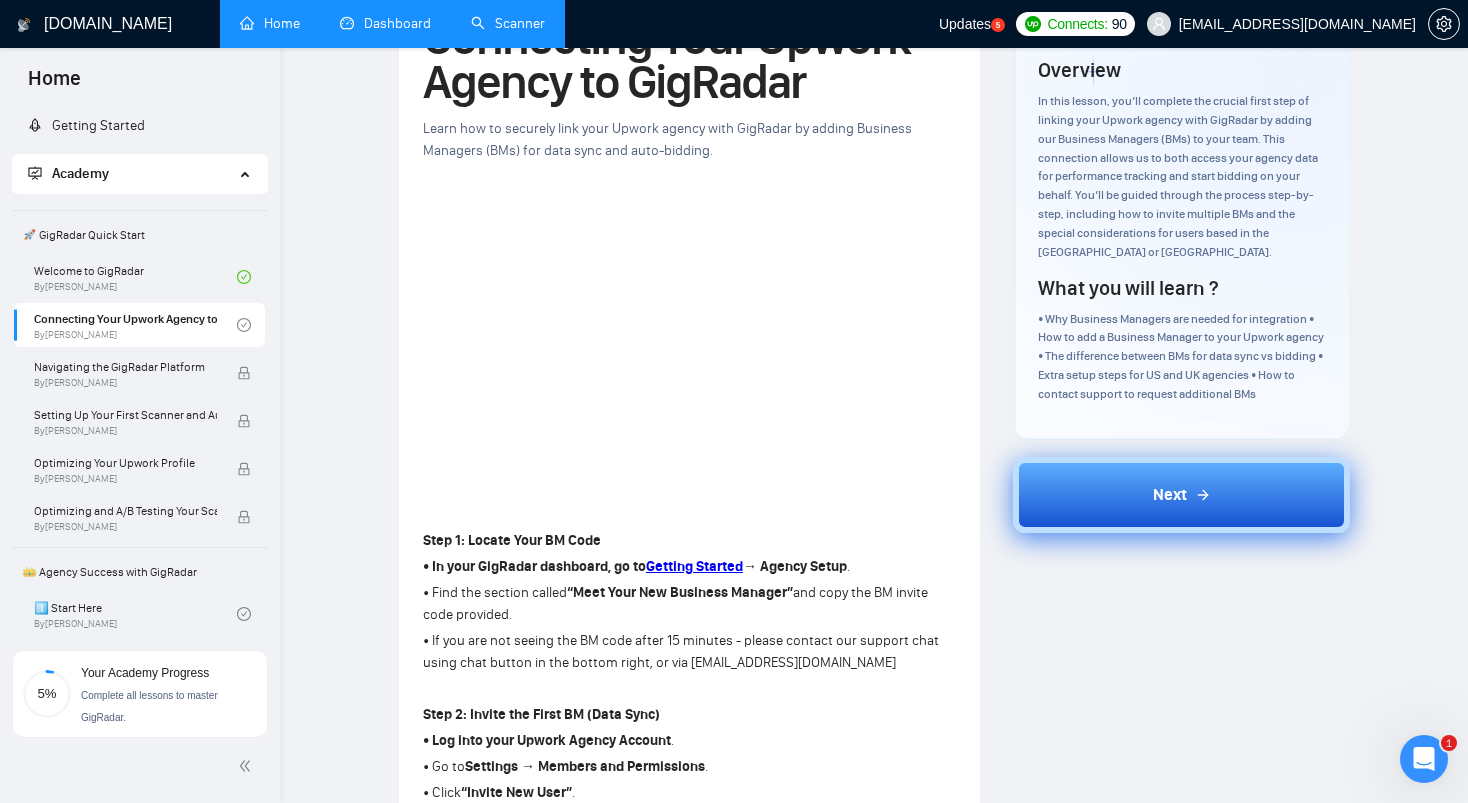 click on "Next" at bounding box center [1181, 495] 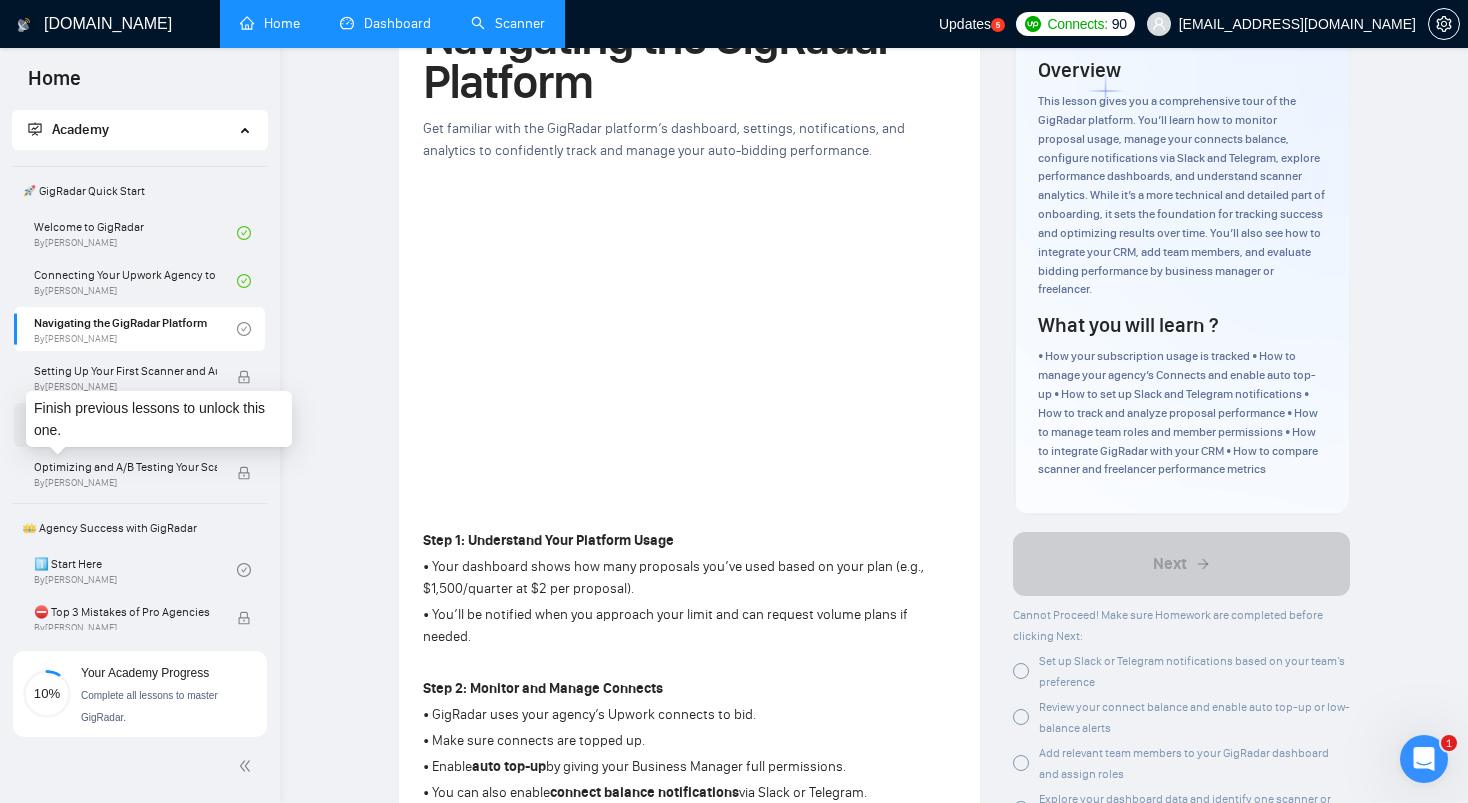 scroll, scrollTop: 0, scrollLeft: 0, axis: both 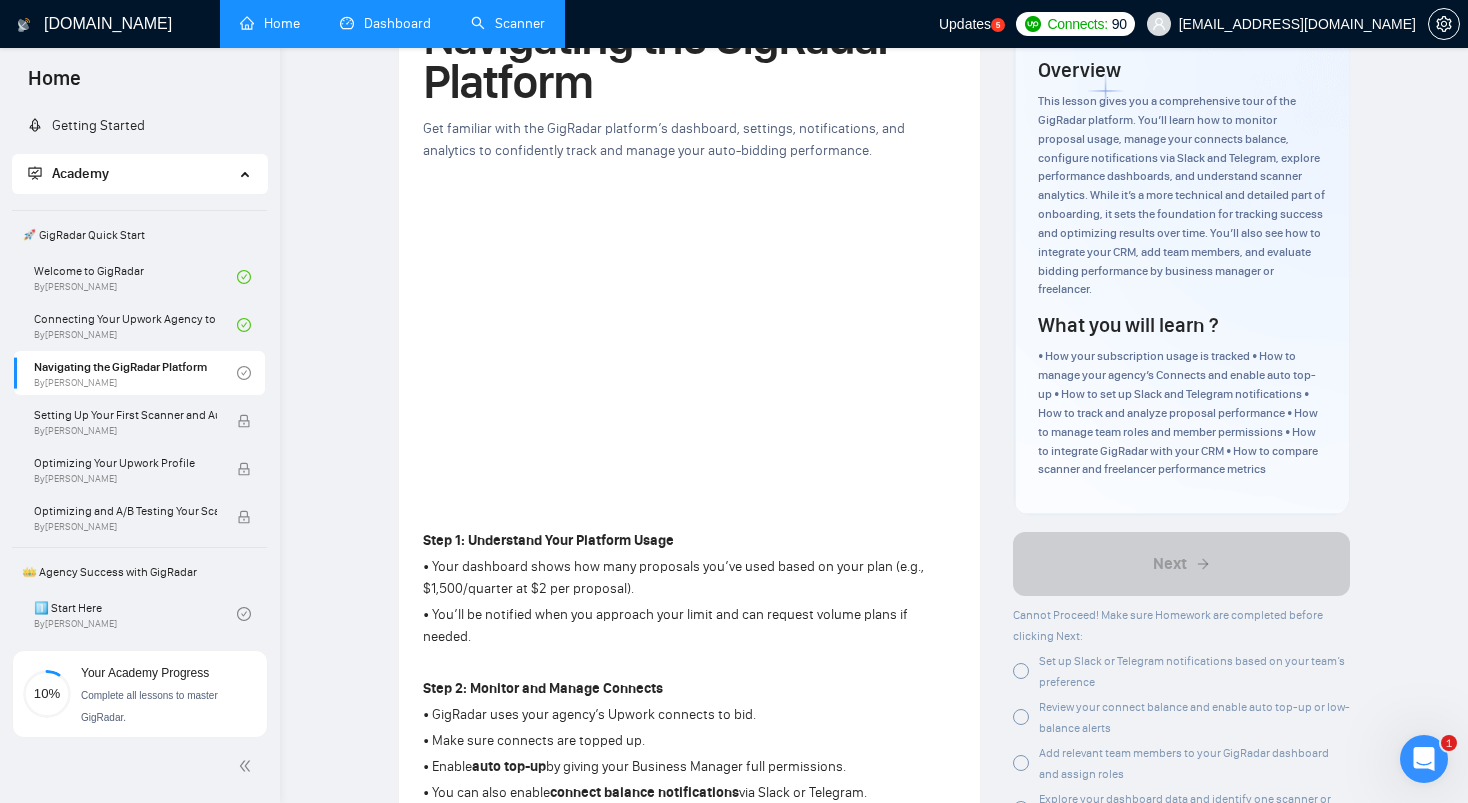 click on "Dashboard" at bounding box center [385, 23] 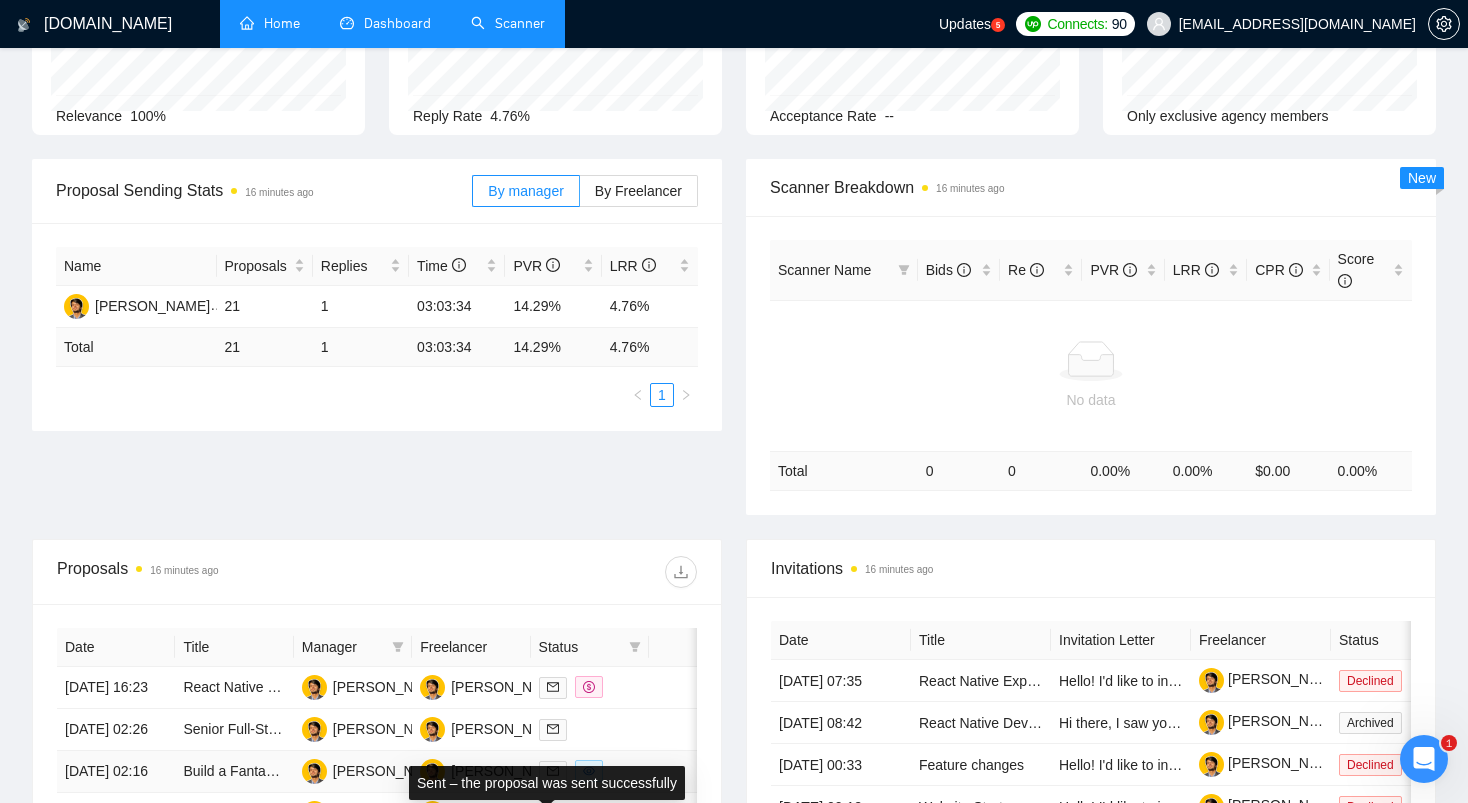 scroll, scrollTop: 0, scrollLeft: 0, axis: both 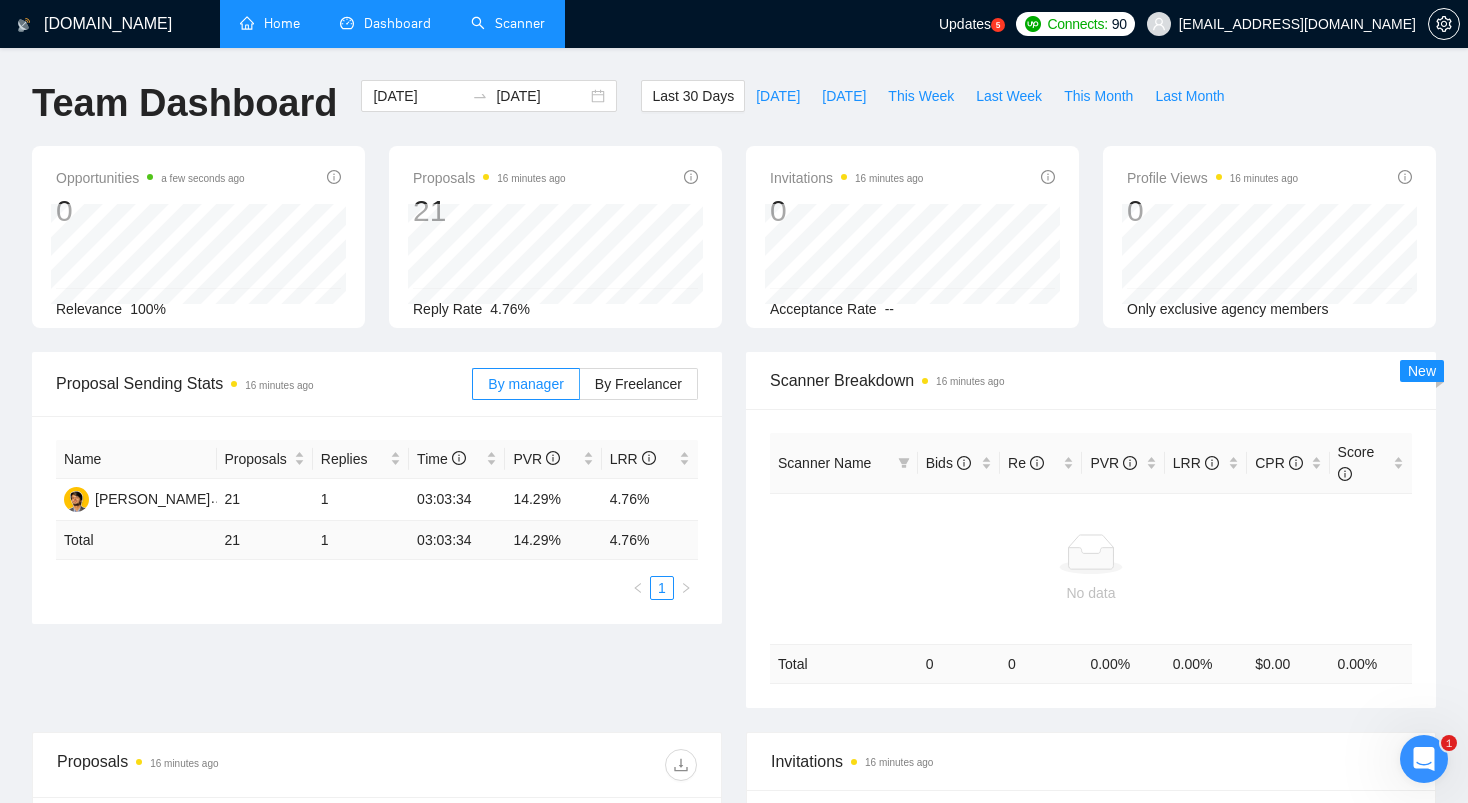 click on "Home" at bounding box center [270, 23] 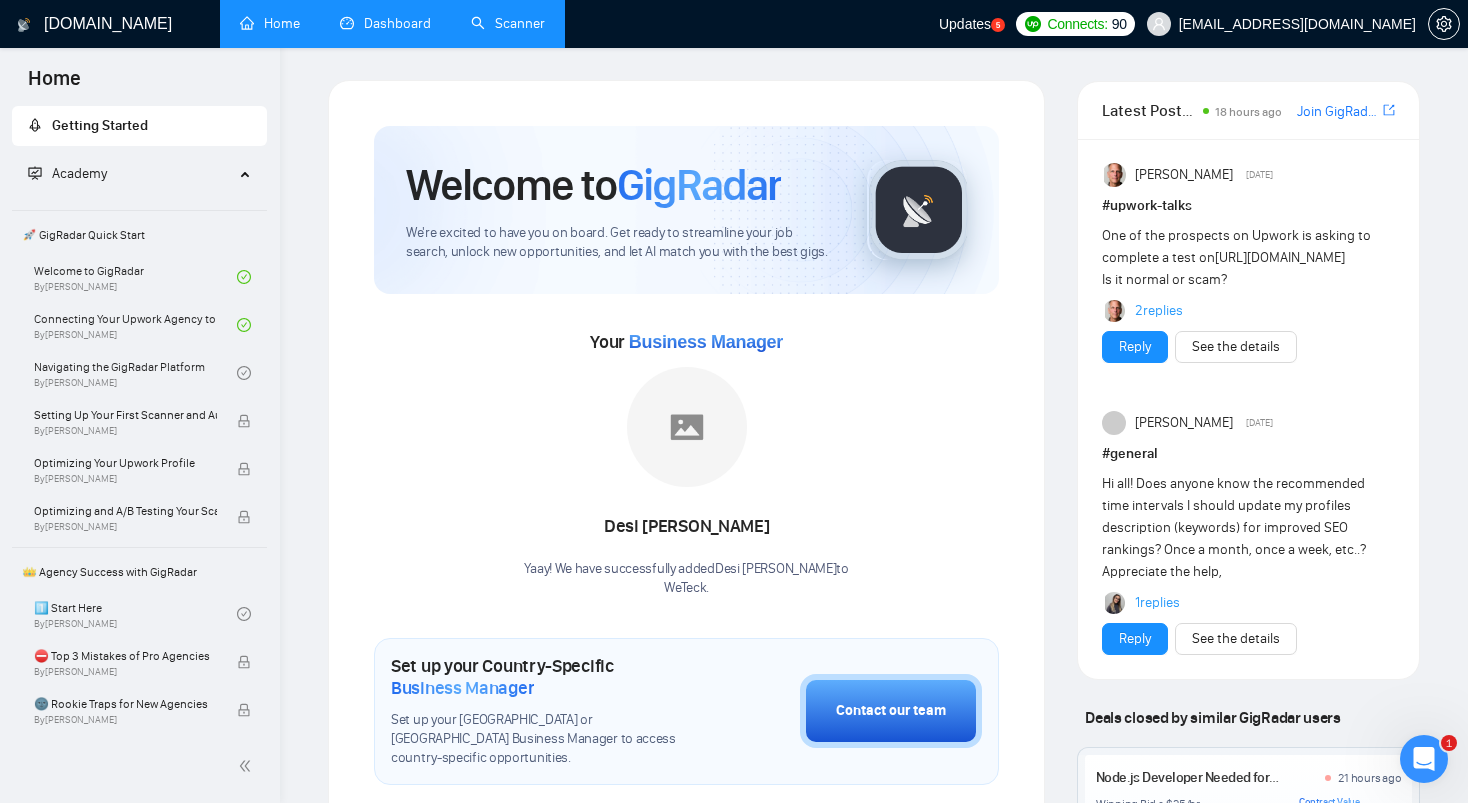 click on "Academy" at bounding box center [131, 174] 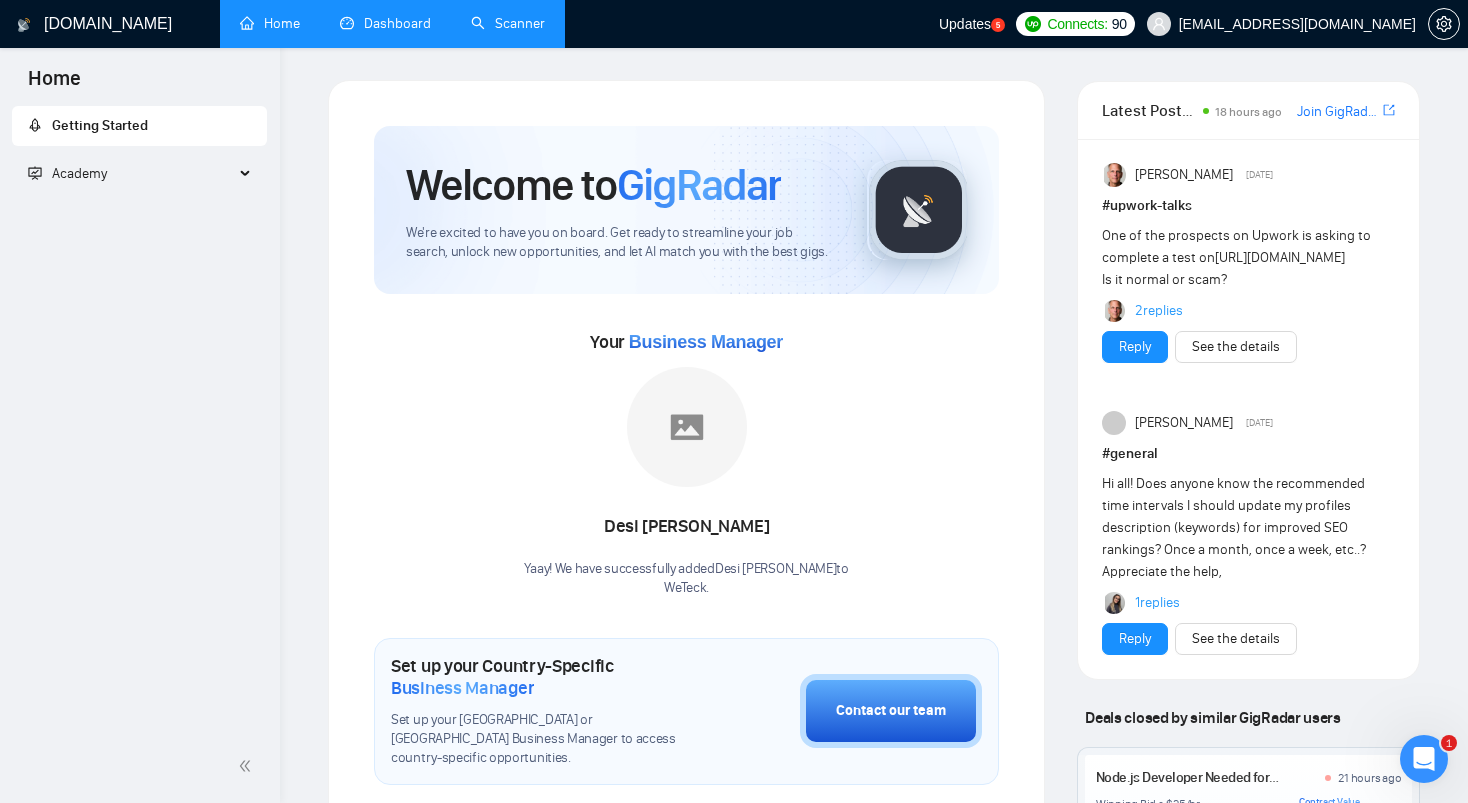 click on "Academy" at bounding box center [131, 174] 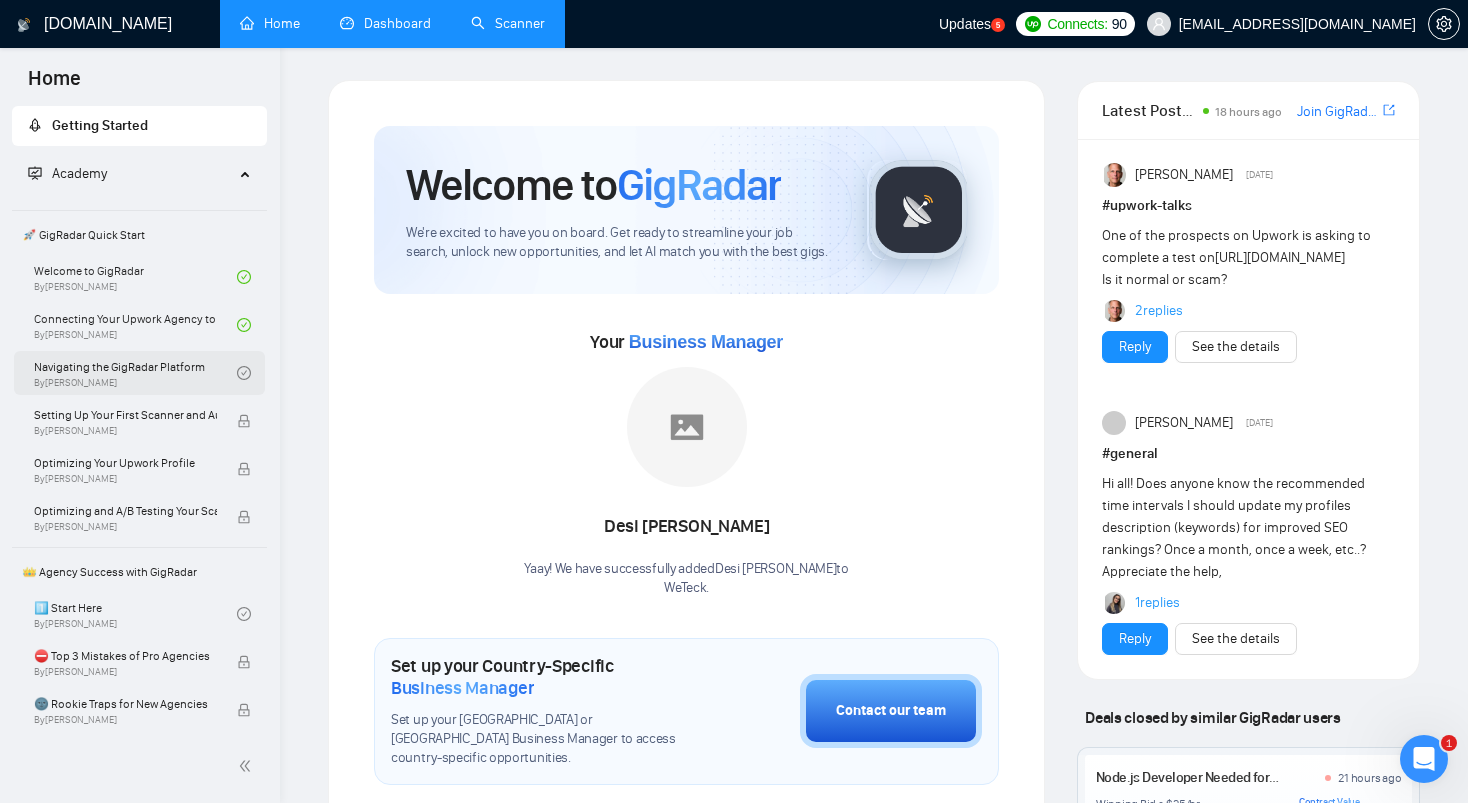click on "Navigating the GigRadar Platform By  [PERSON_NAME]" at bounding box center (135, 373) 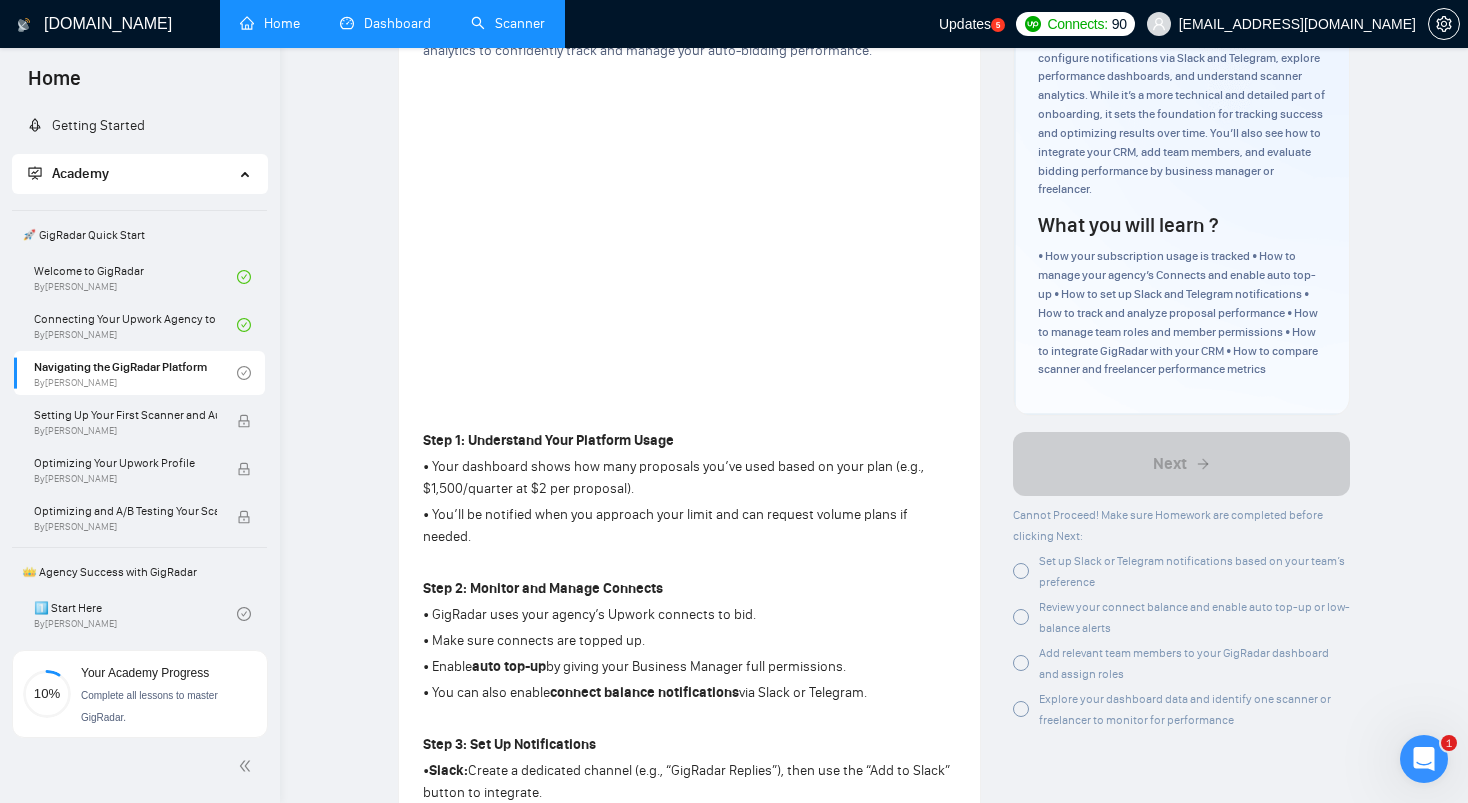 scroll, scrollTop: 0, scrollLeft: 0, axis: both 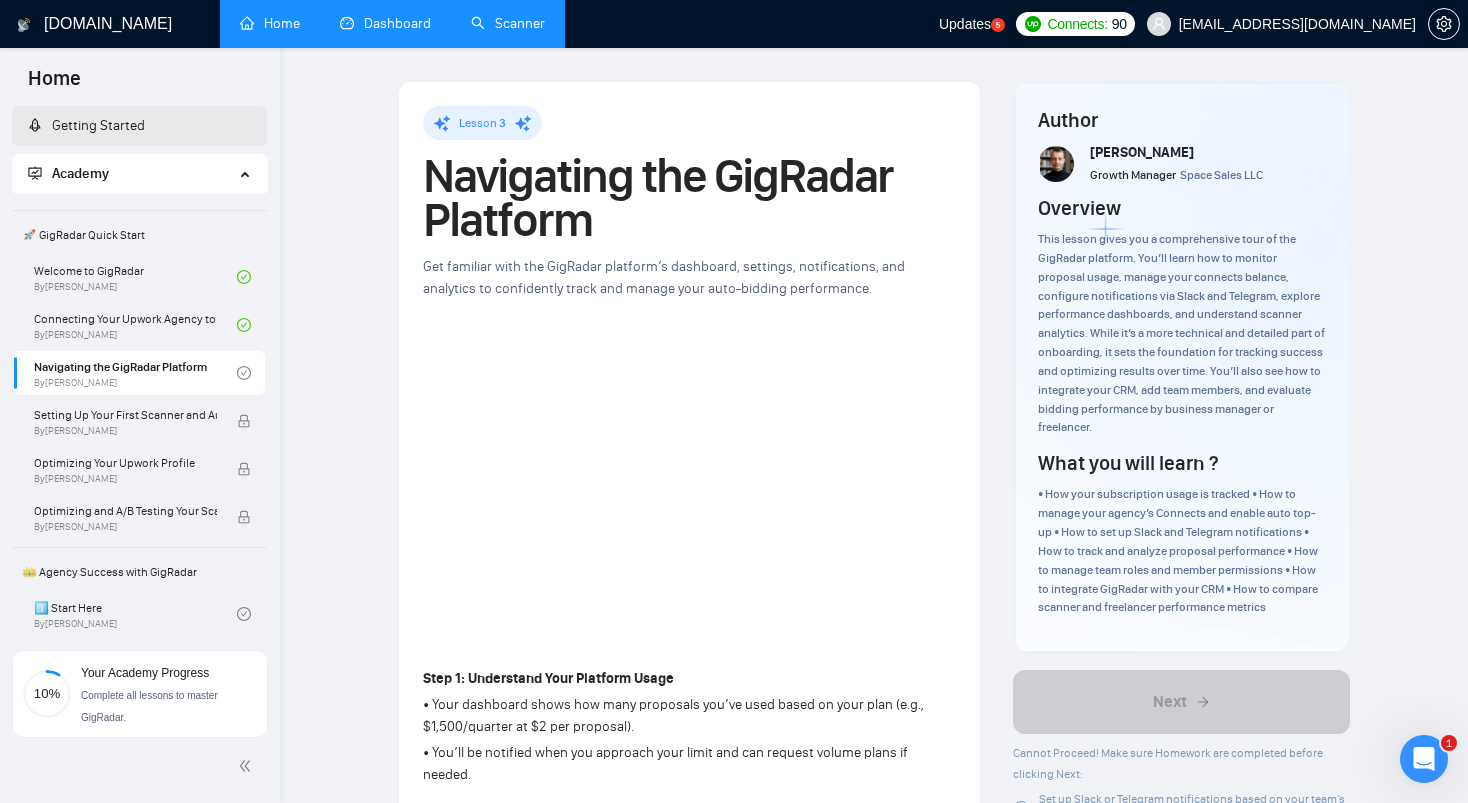 click on "Getting Started" at bounding box center (86, 125) 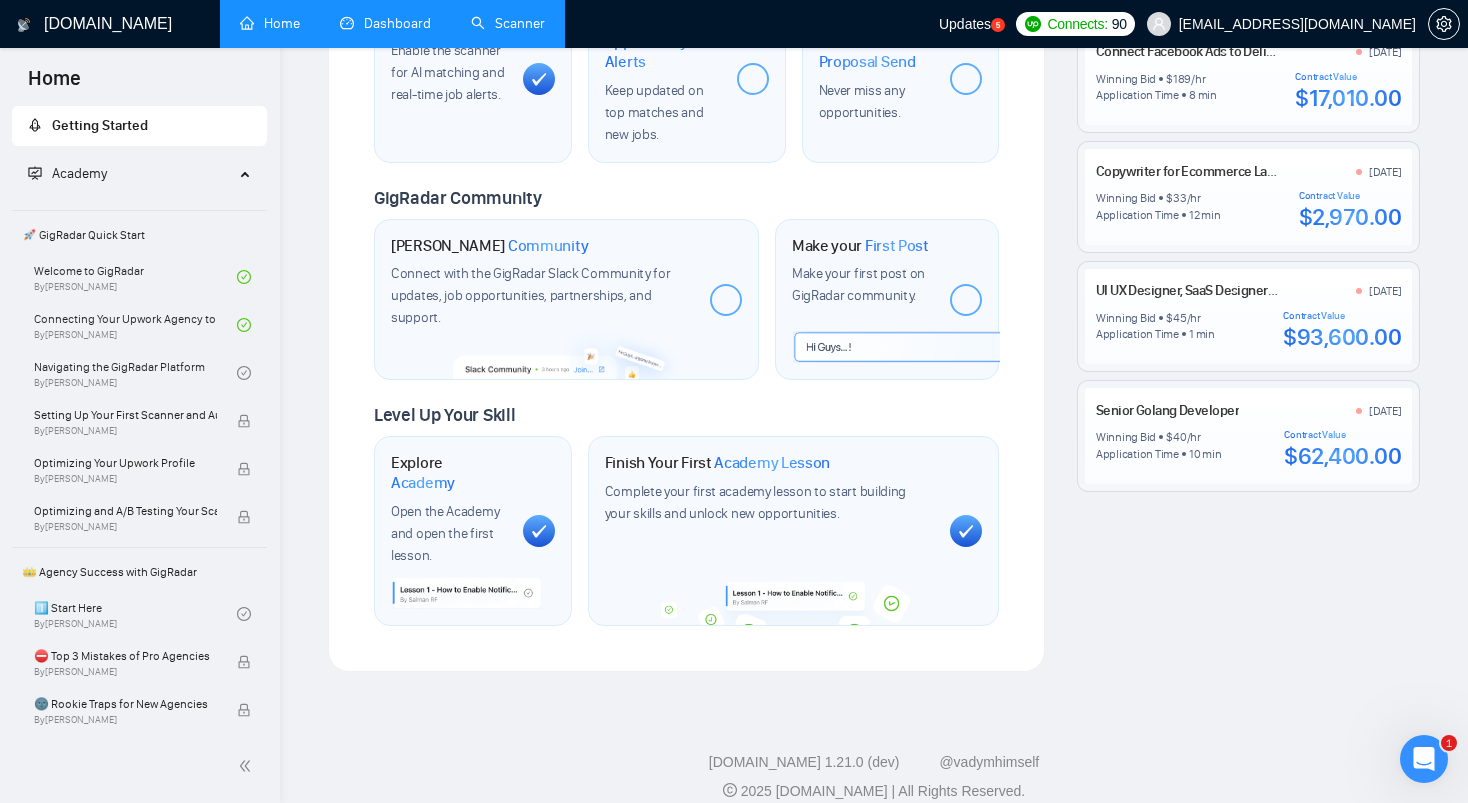scroll, scrollTop: 0, scrollLeft: 0, axis: both 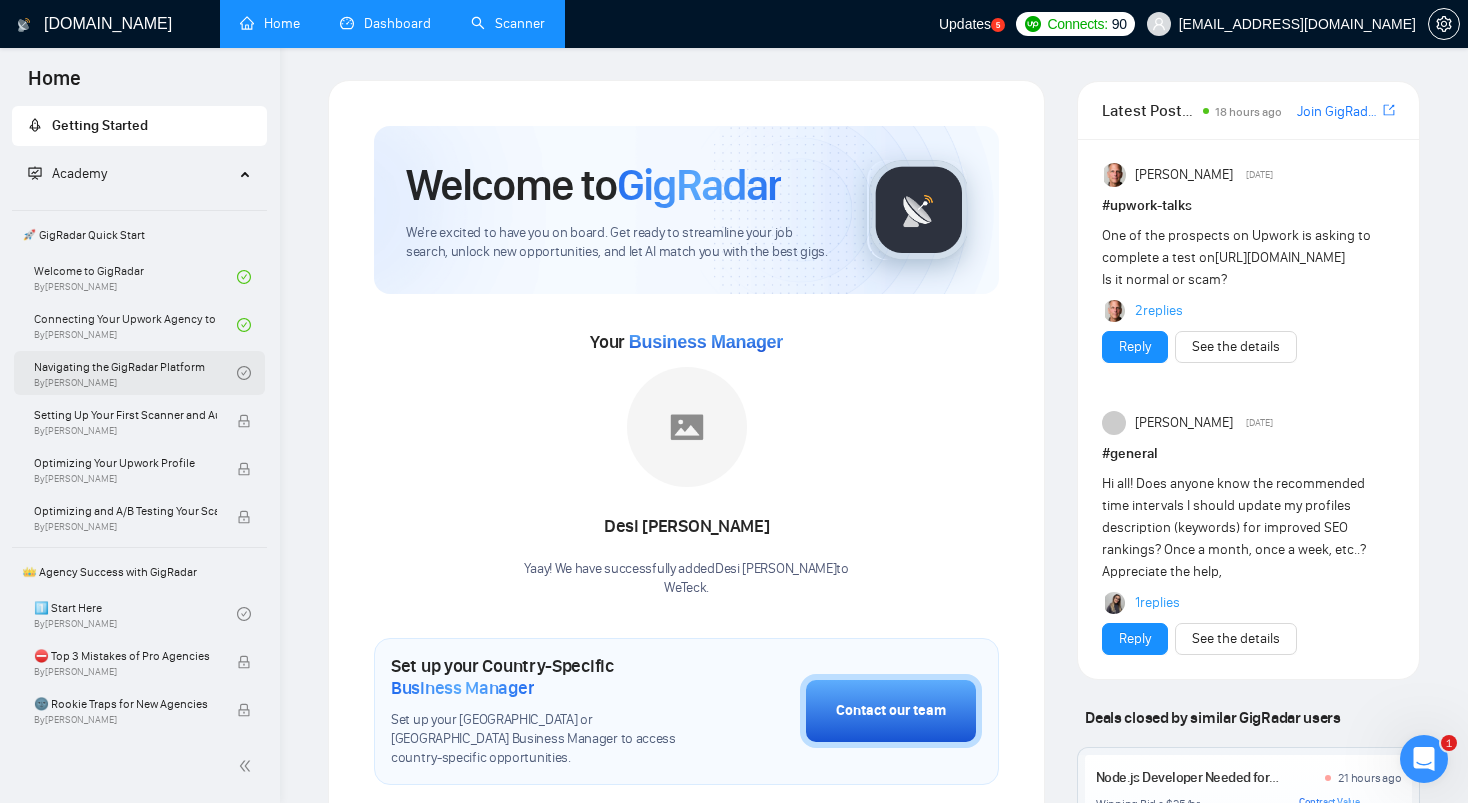 click on "Navigating the GigRadar Platform By  [PERSON_NAME]" at bounding box center (135, 373) 